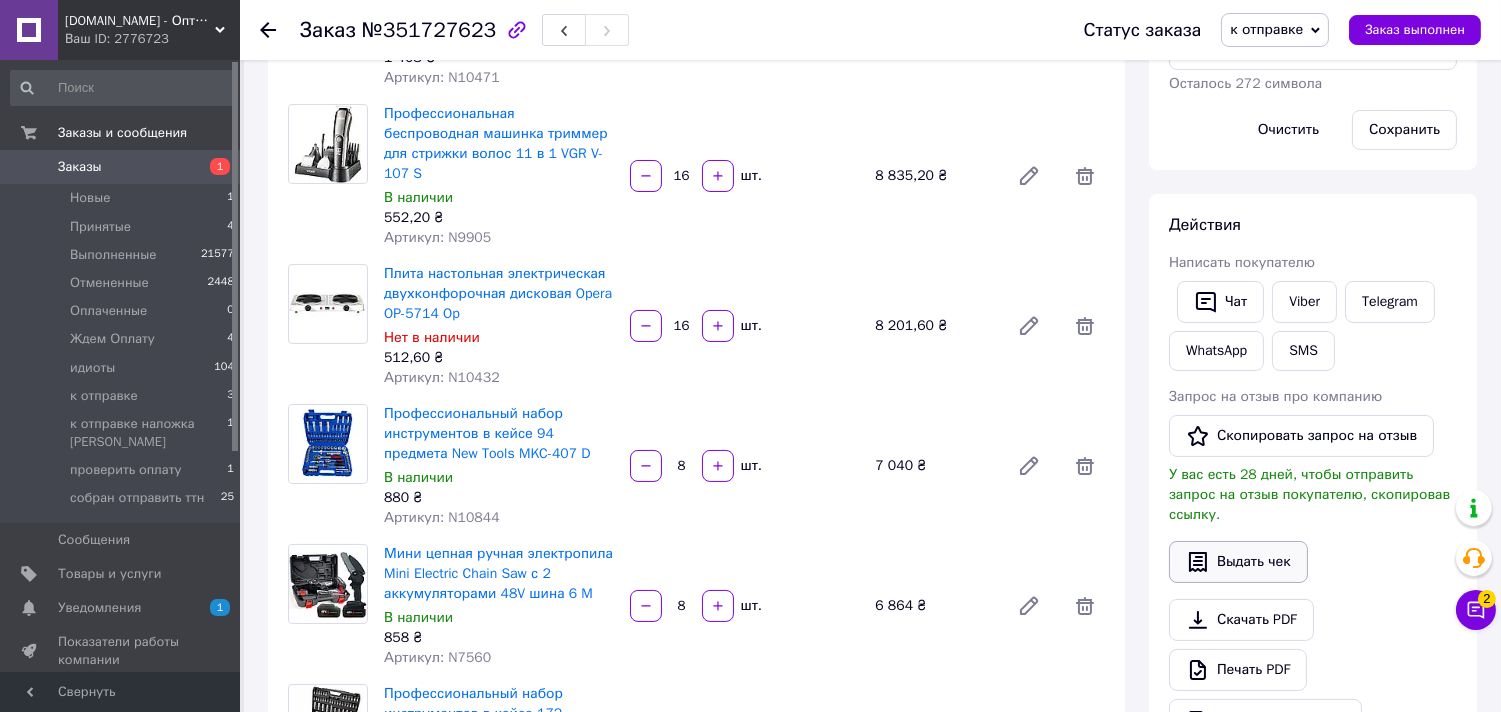 scroll, scrollTop: 535, scrollLeft: 0, axis: vertical 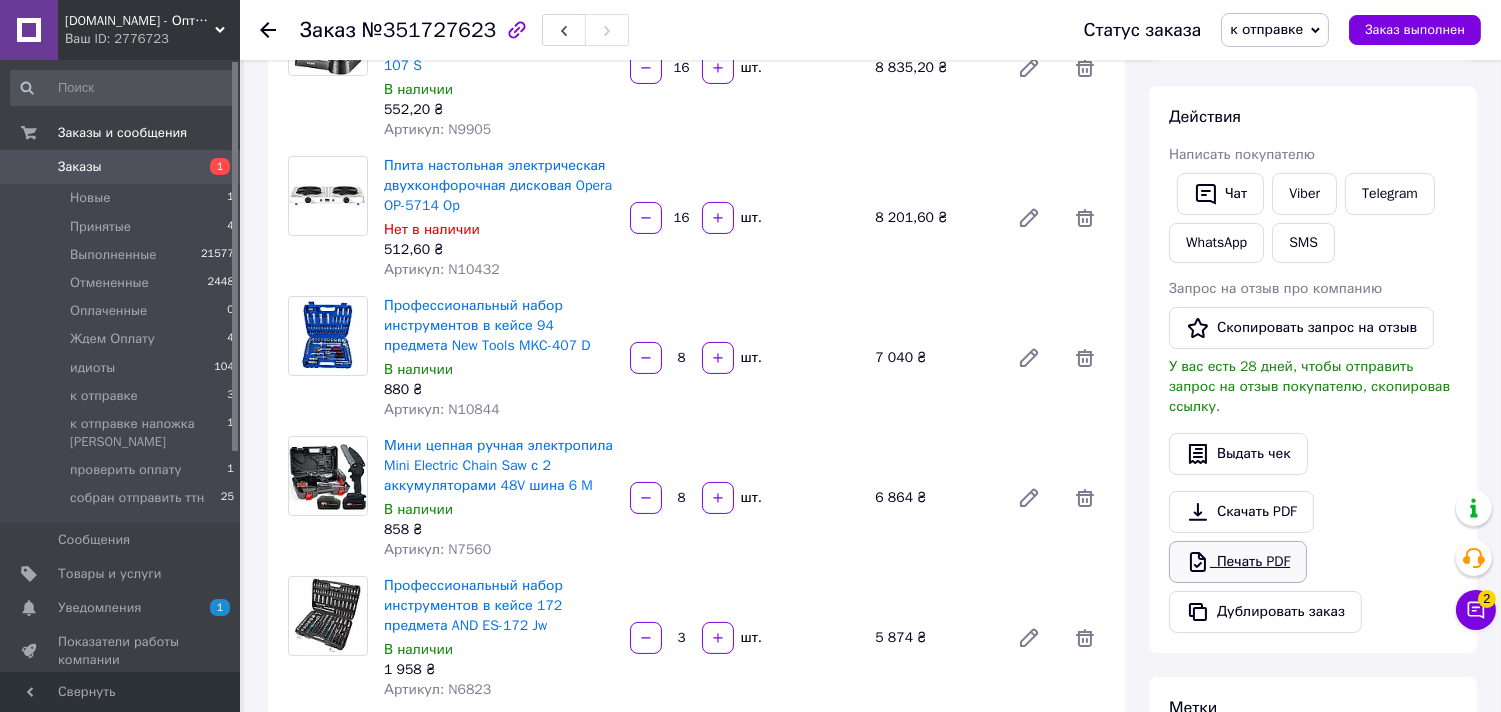 click on "Печать PDF" at bounding box center [1238, 562] 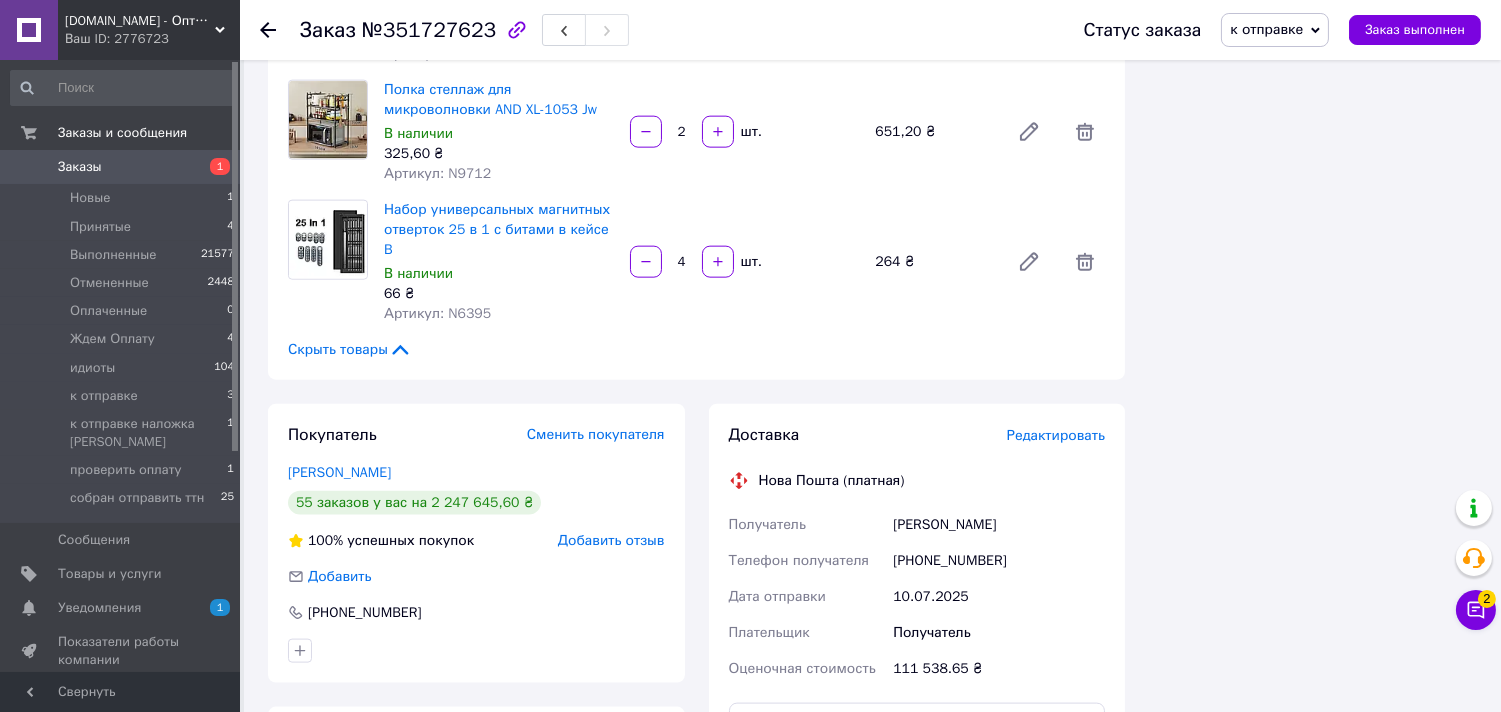 scroll, scrollTop: 4777, scrollLeft: 0, axis: vertical 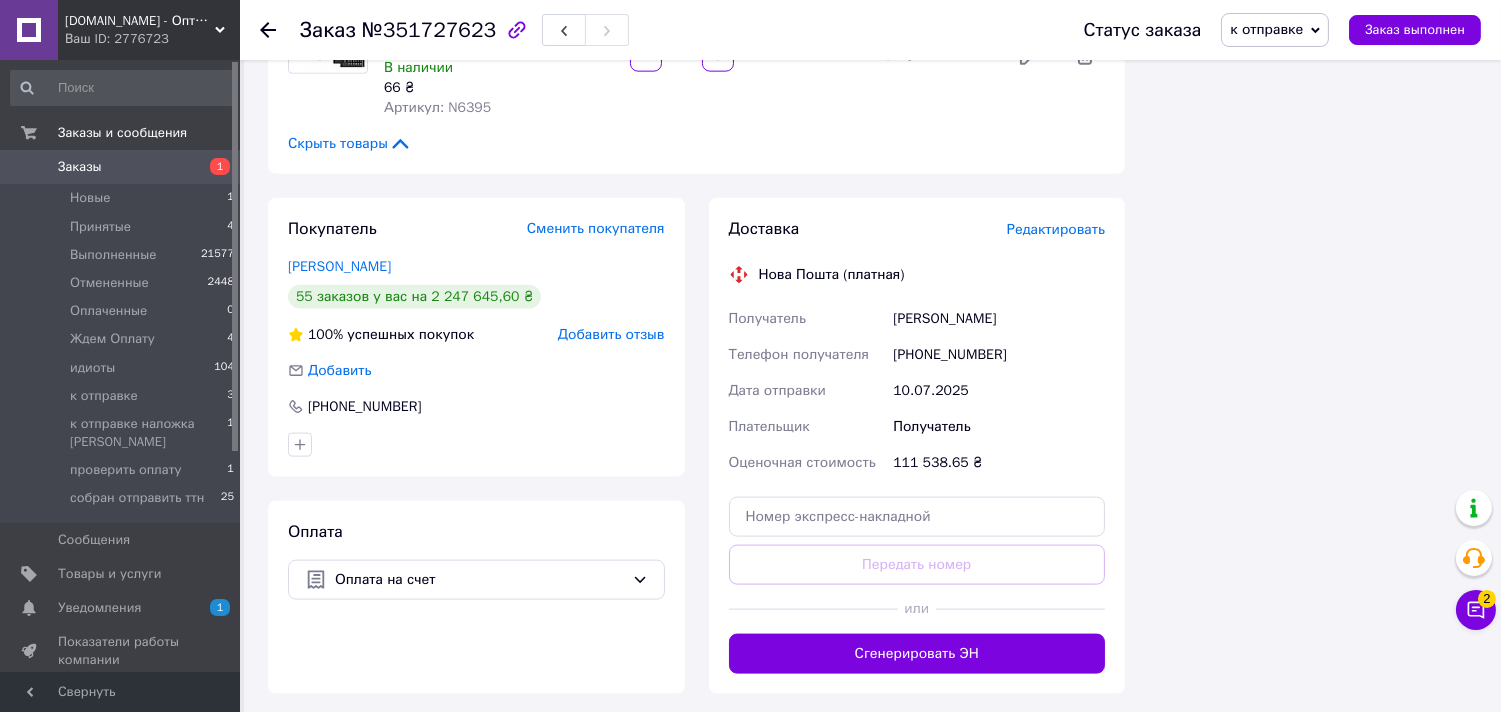 drag, startPoint x: 890, startPoint y: 258, endPoint x: 1010, endPoint y: 258, distance: 120 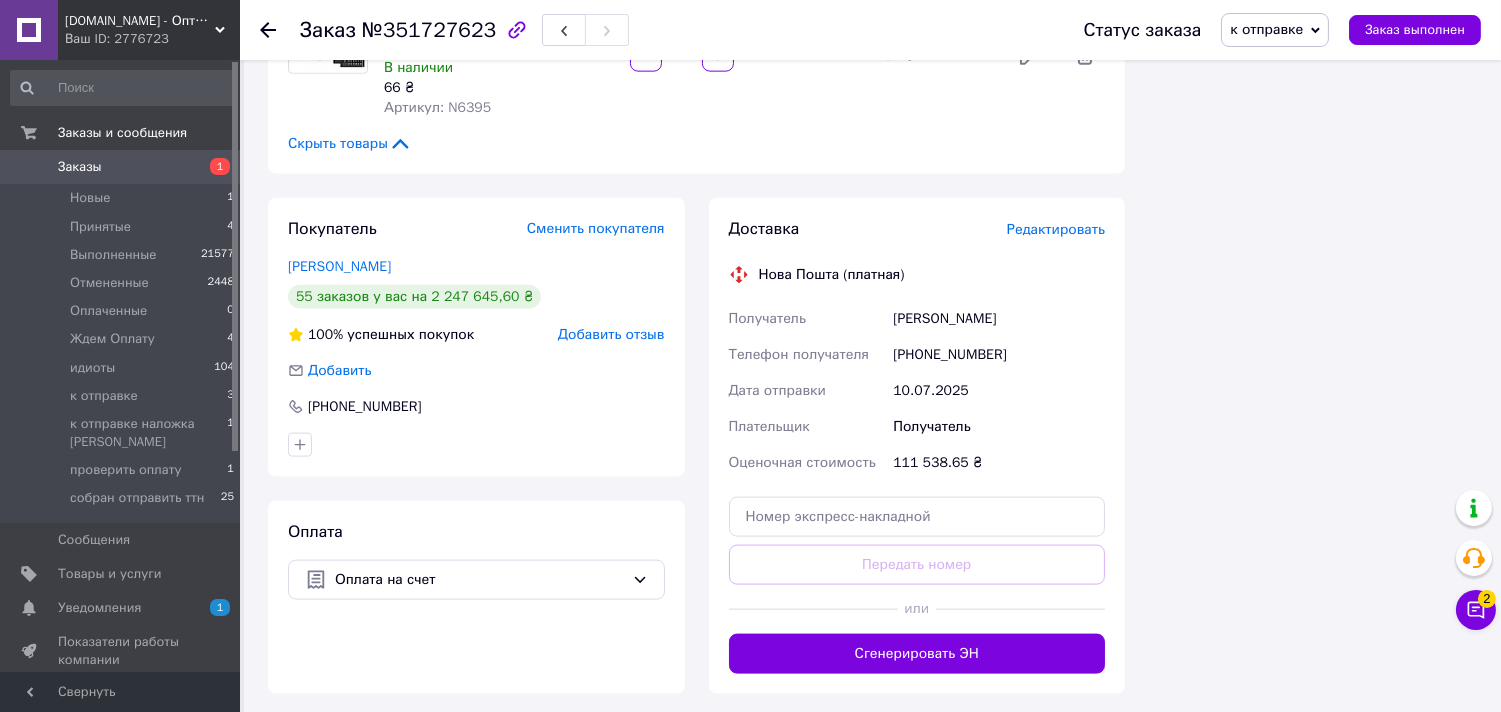 click on "[PHONE_NUMBER]" at bounding box center [999, 355] 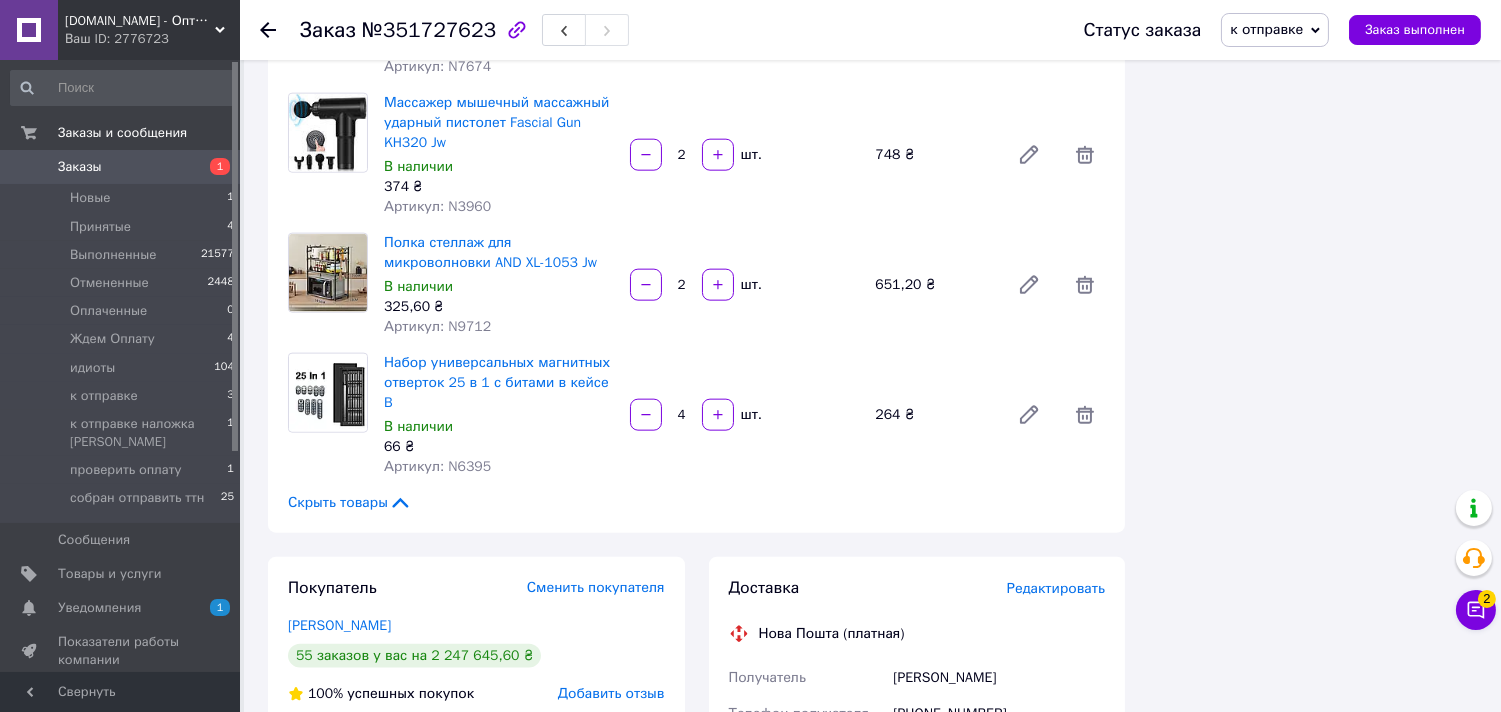 scroll, scrollTop: 4222, scrollLeft: 0, axis: vertical 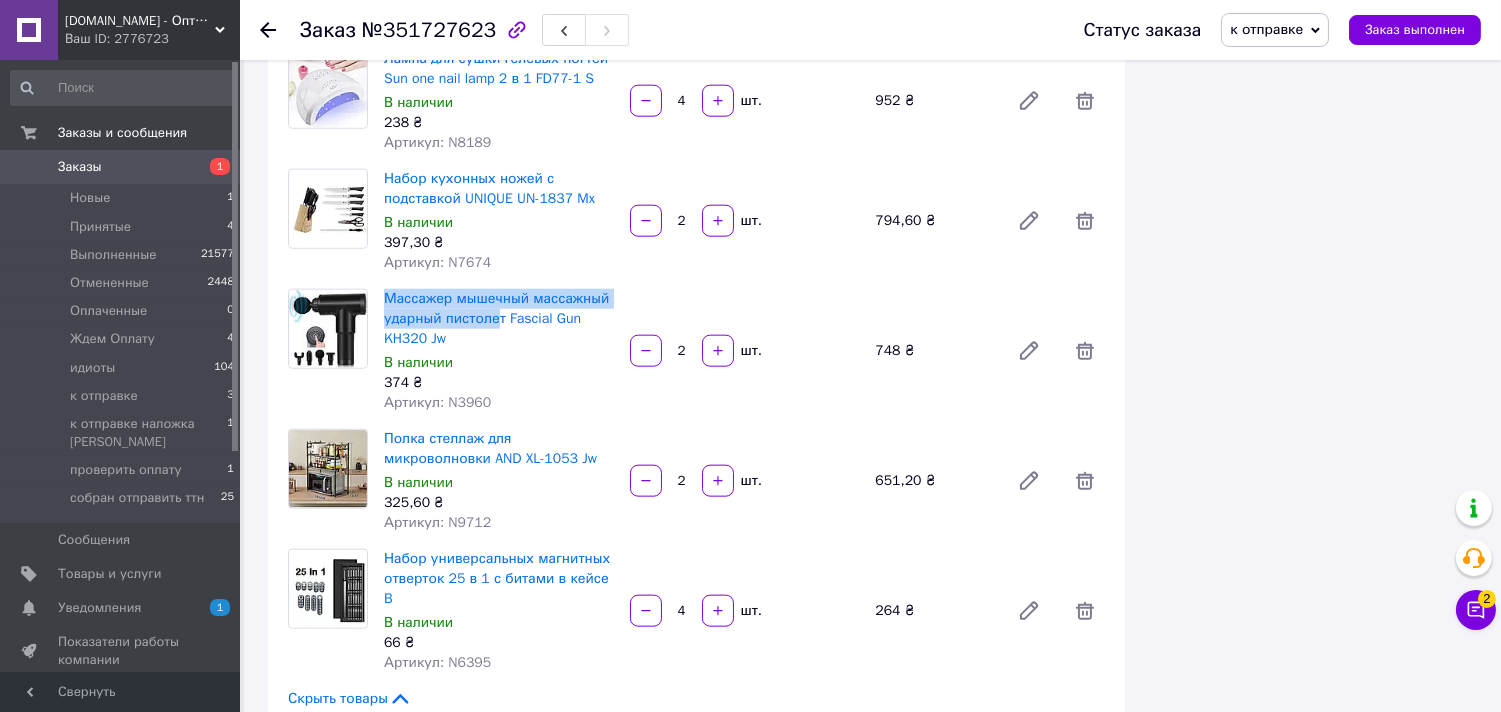 drag, startPoint x: 378, startPoint y: 250, endPoint x: 494, endPoint y: 287, distance: 121.75796 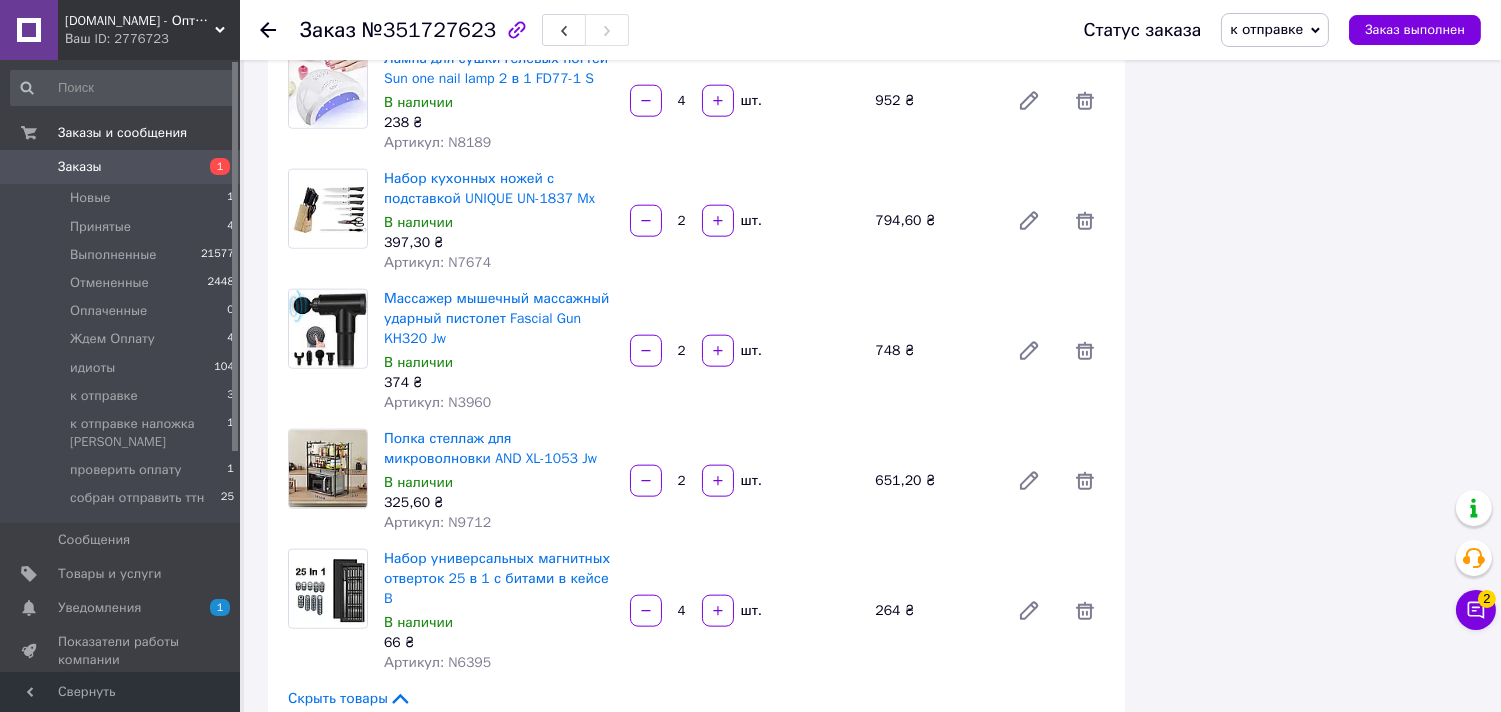 click at bounding box center [328, 351] 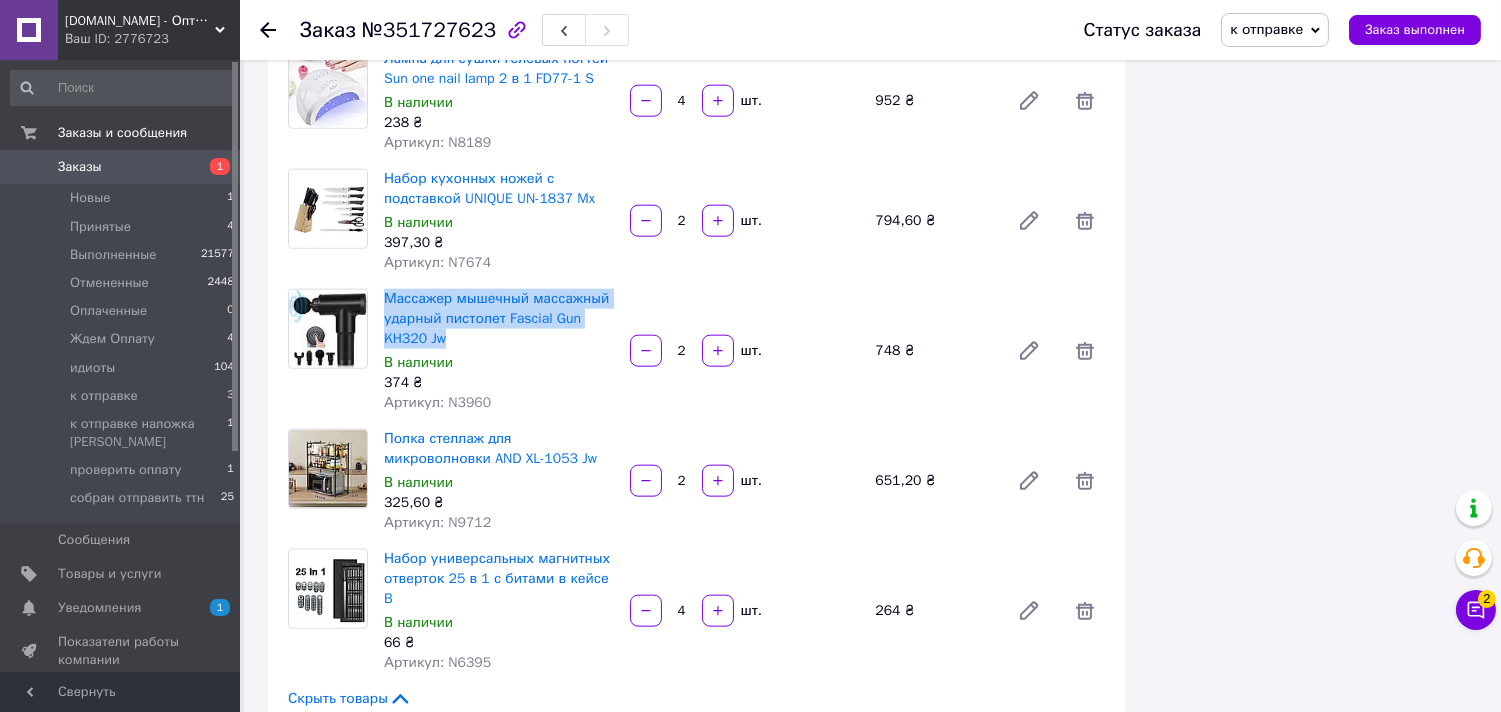 drag, startPoint x: 380, startPoint y: 251, endPoint x: 462, endPoint y: 297, distance: 94.02127 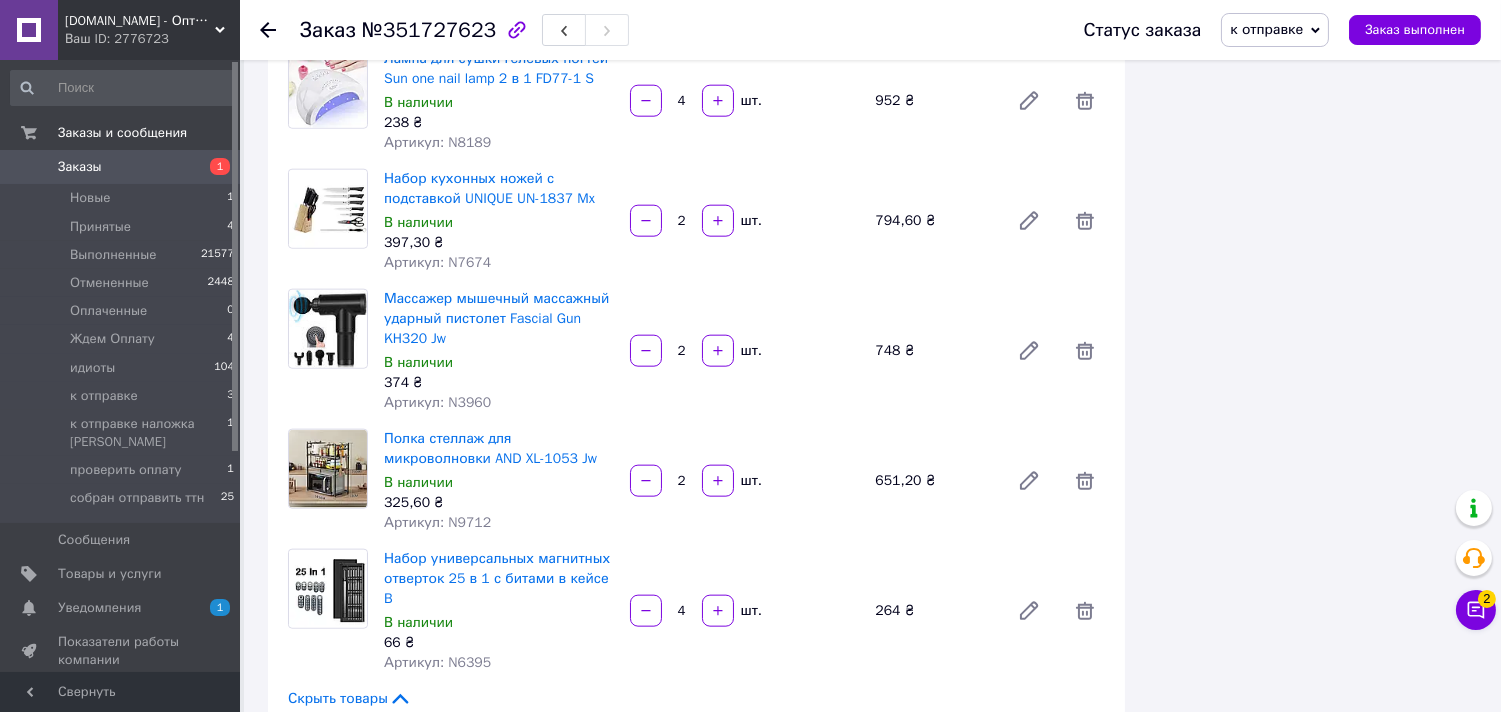 click on "374 ₴" at bounding box center (499, 383) 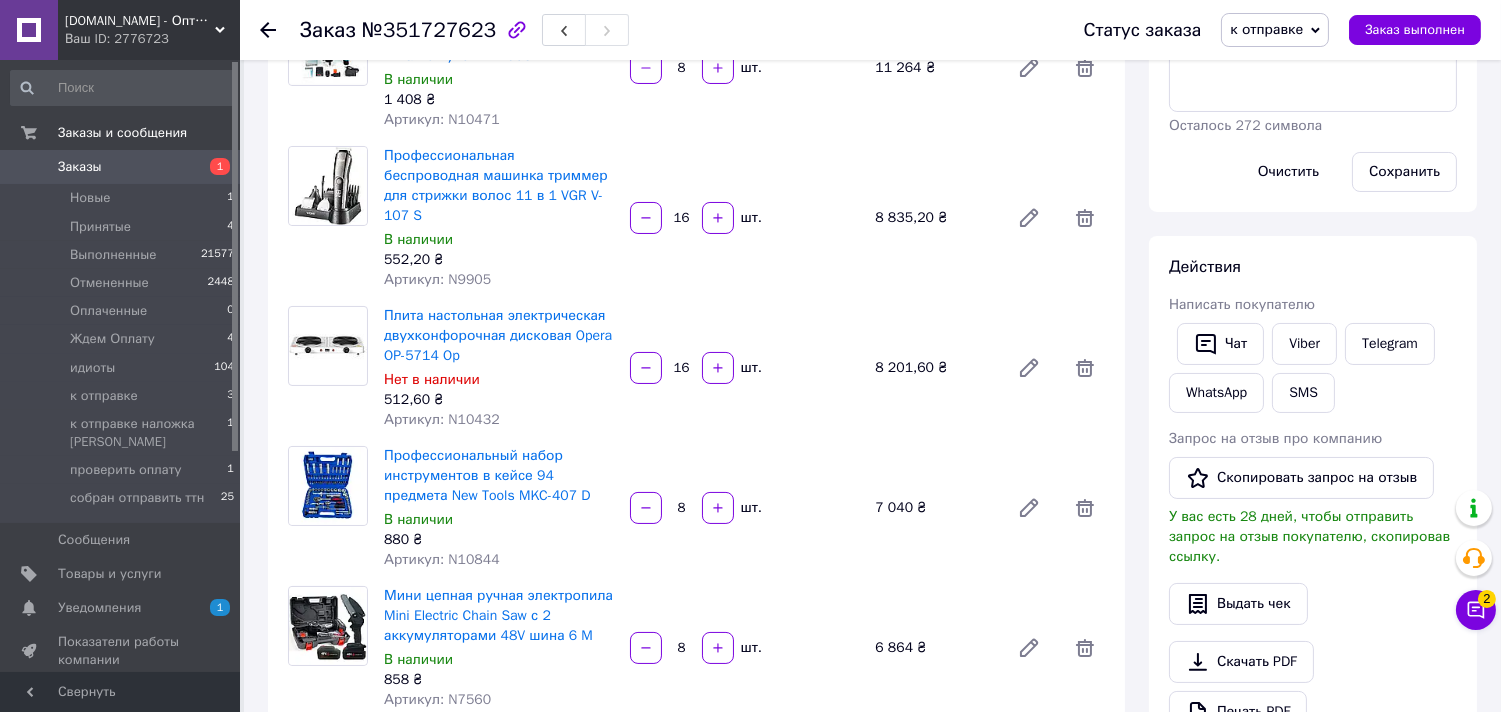 scroll, scrollTop: 333, scrollLeft: 0, axis: vertical 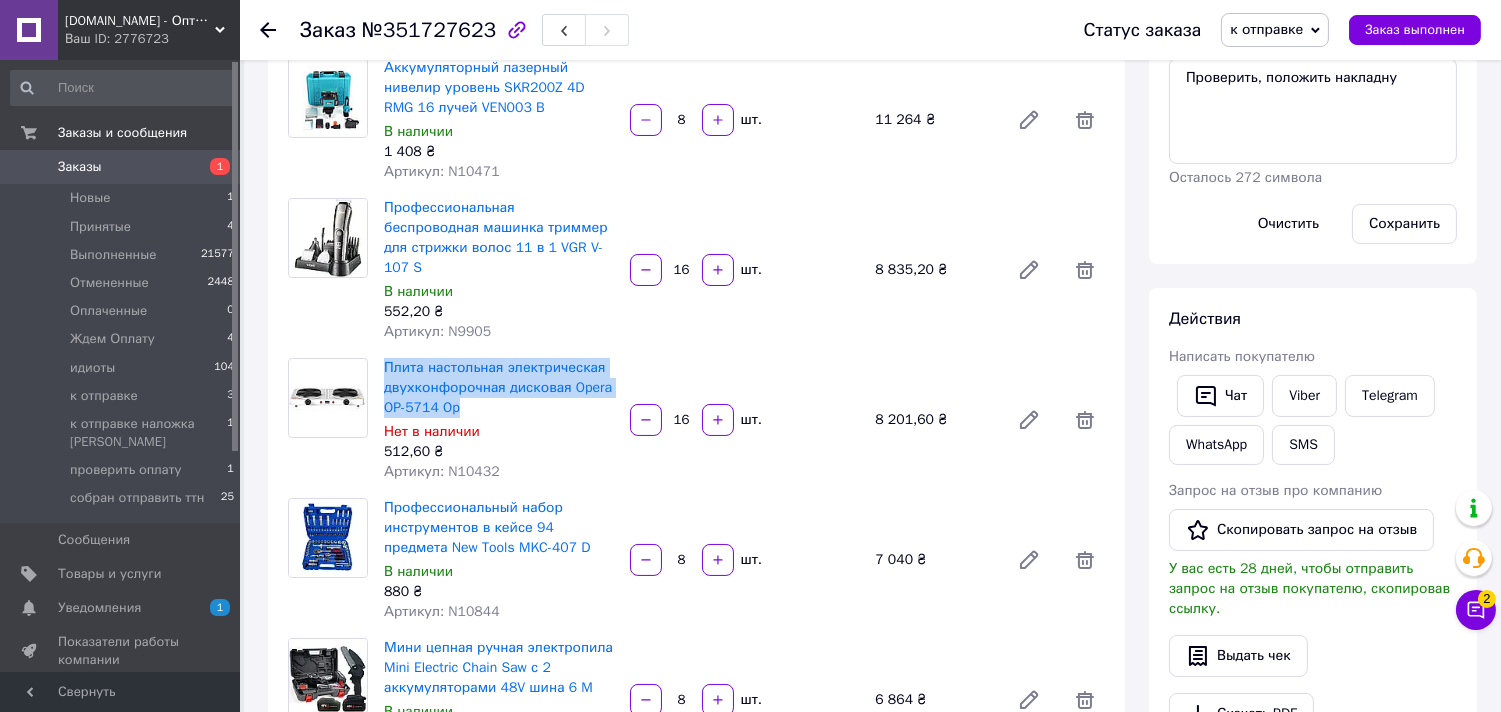 drag, startPoint x: 381, startPoint y: 345, endPoint x: 465, endPoint y: 390, distance: 95.29428 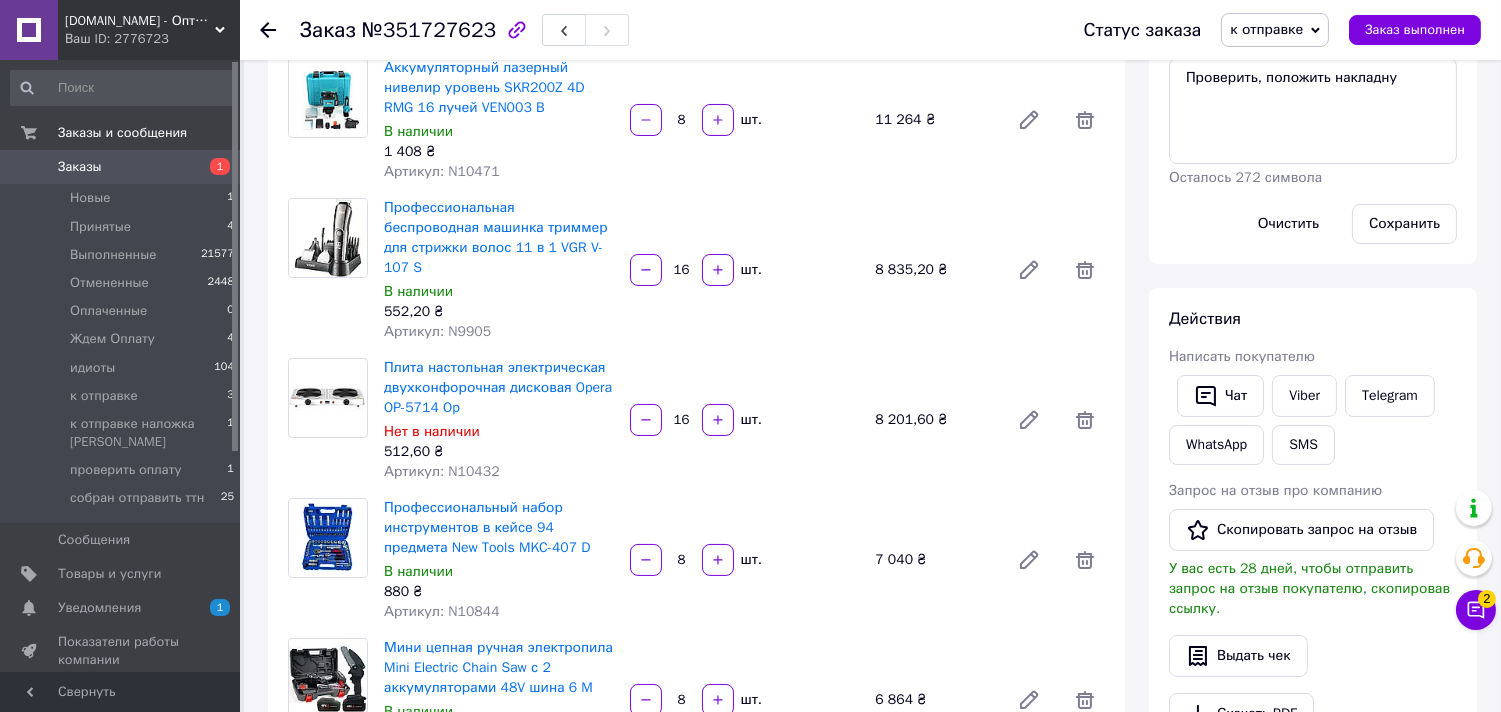 click on "Артикул: N9905" at bounding box center (499, 332) 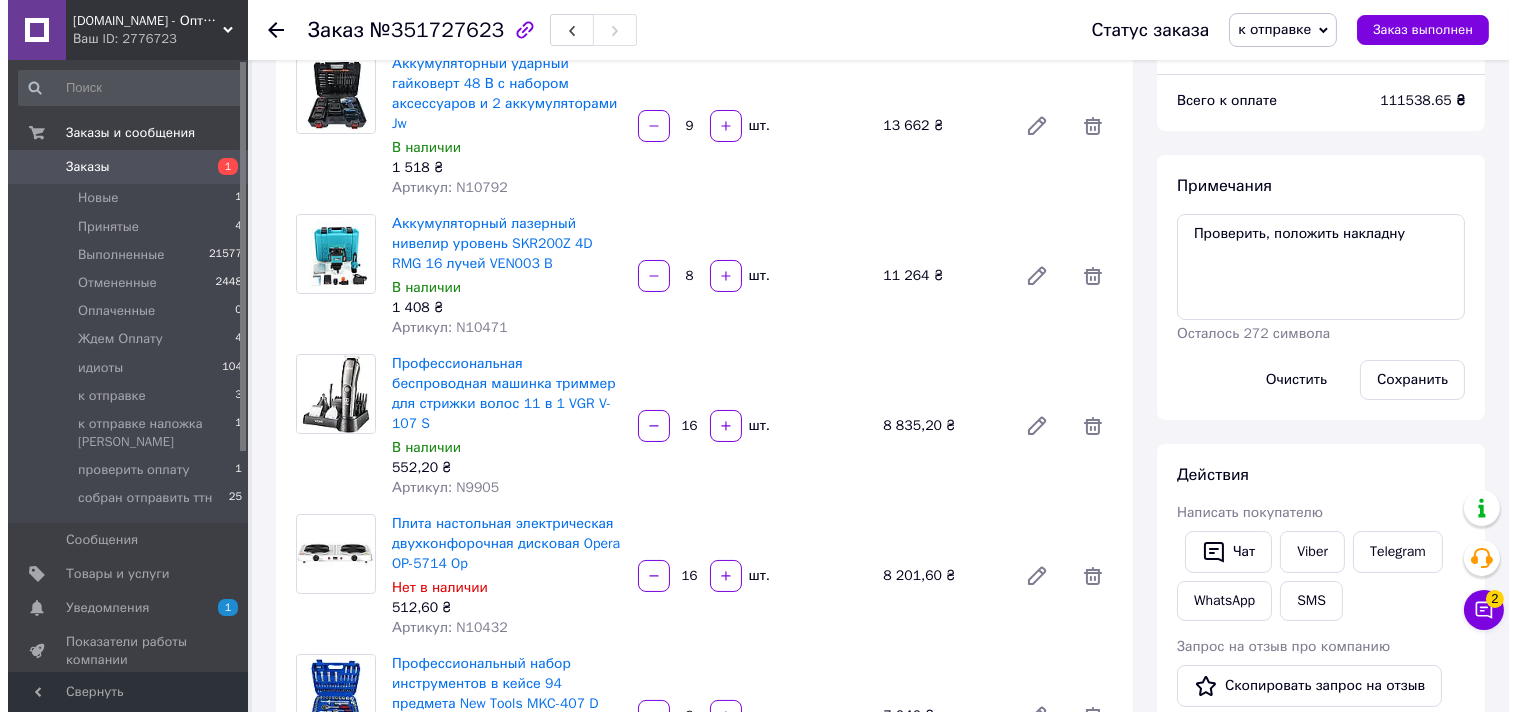 scroll, scrollTop: 0, scrollLeft: 0, axis: both 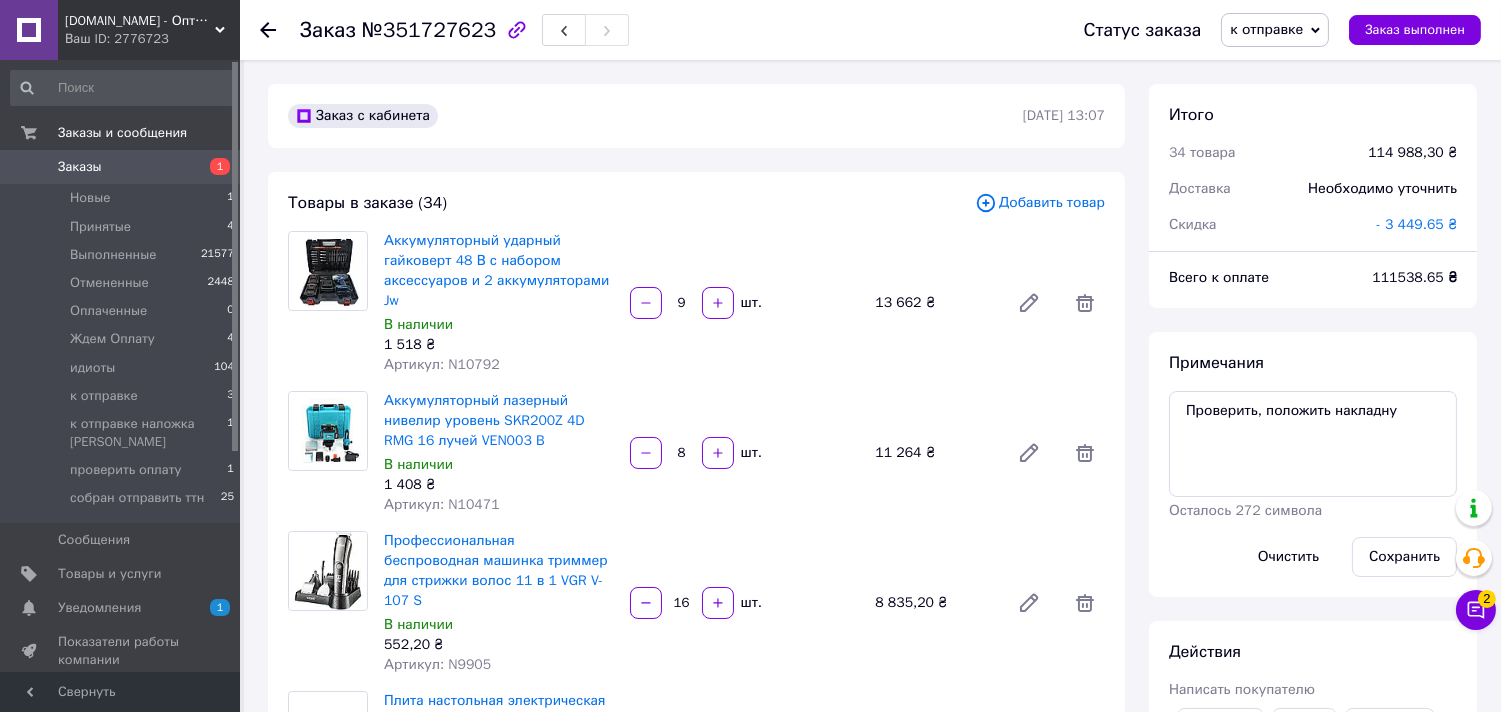 click at bounding box center (268, 30) 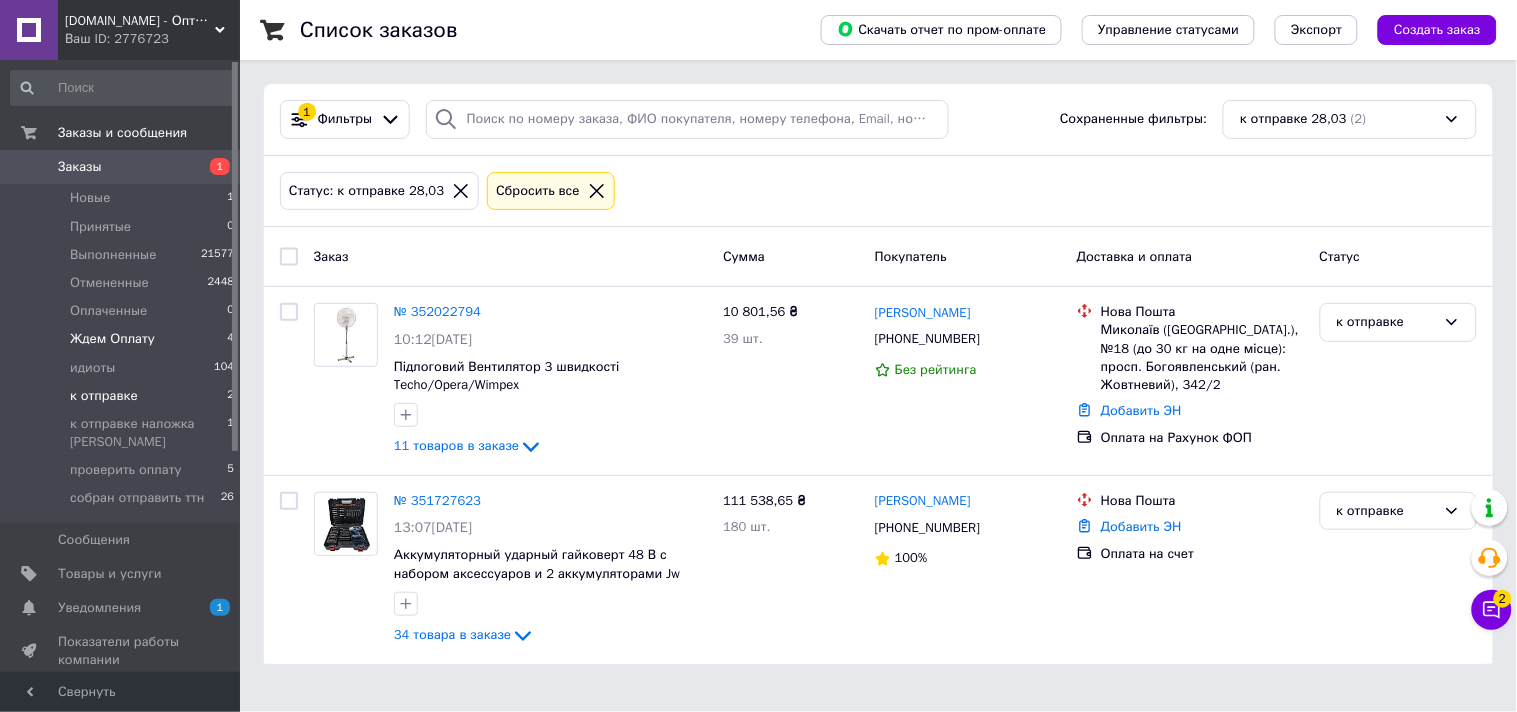 click on "Ждем Оплату" at bounding box center (112, 339) 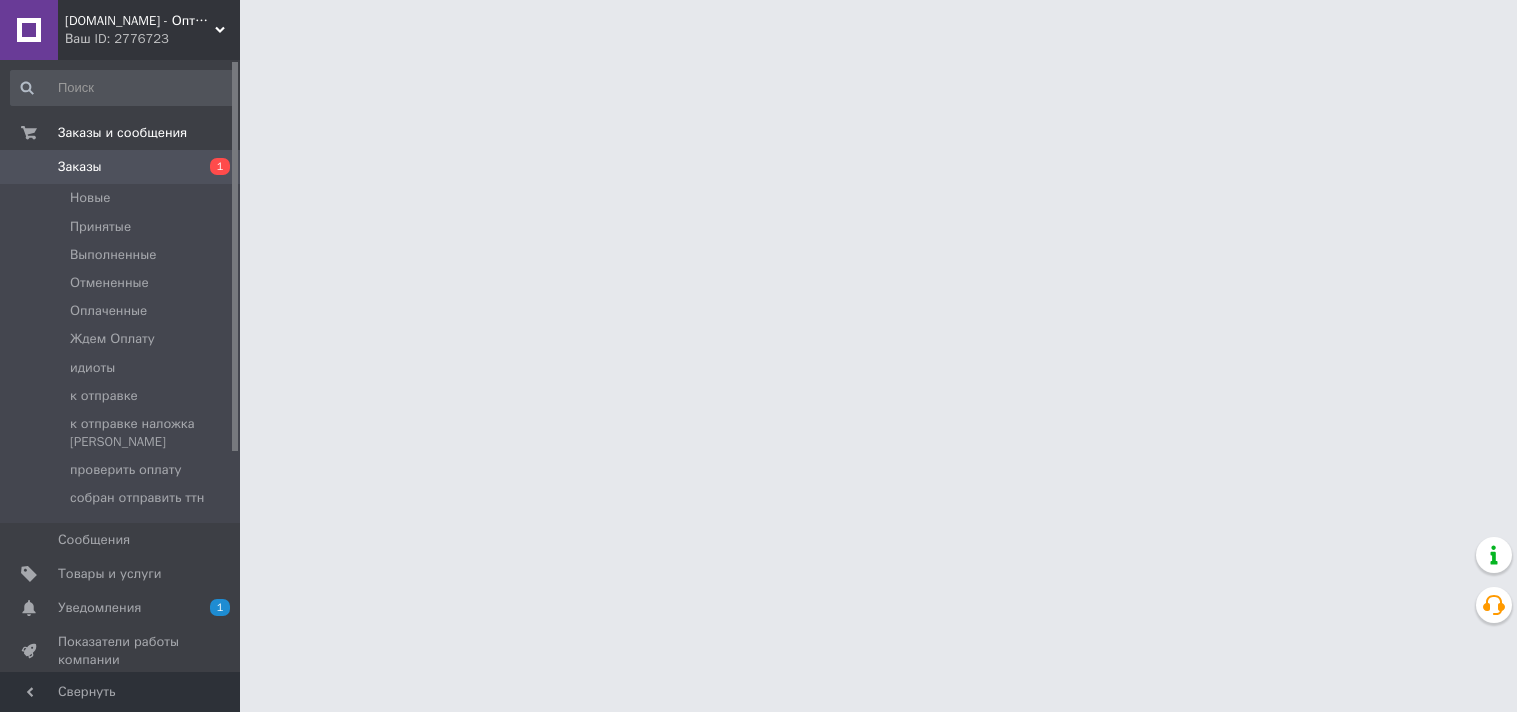 scroll, scrollTop: 0, scrollLeft: 0, axis: both 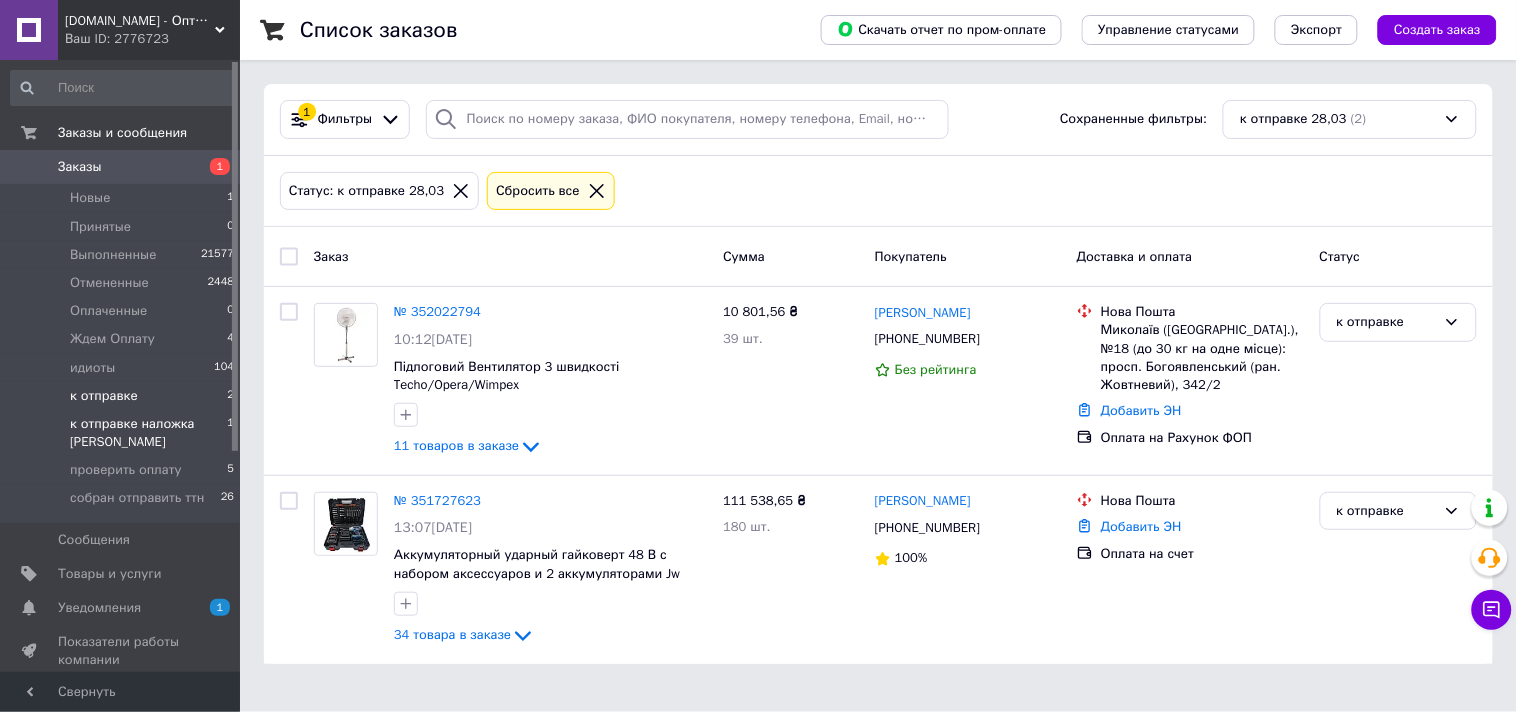 click on "к отправке наложка [PERSON_NAME]" at bounding box center (148, 433) 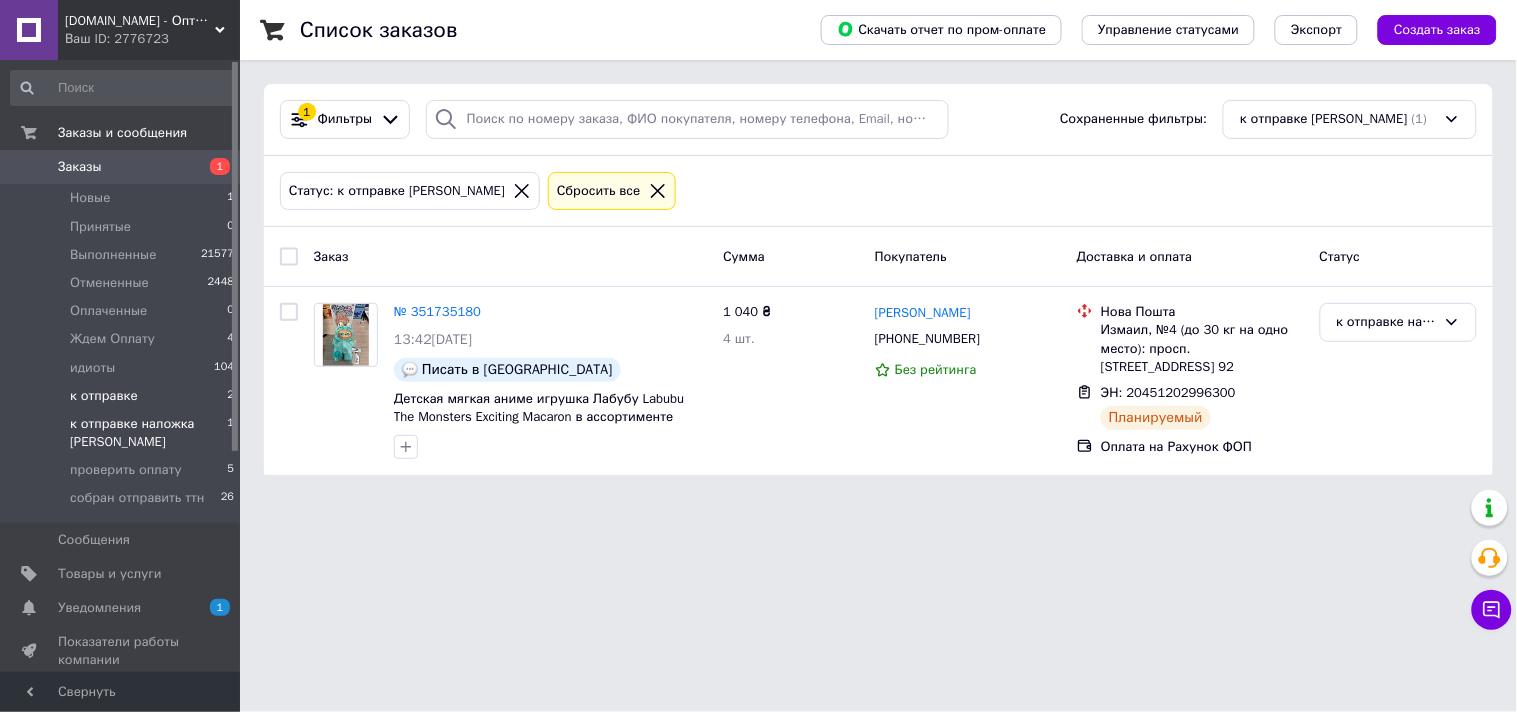 click on "к отправке 2" at bounding box center [123, 396] 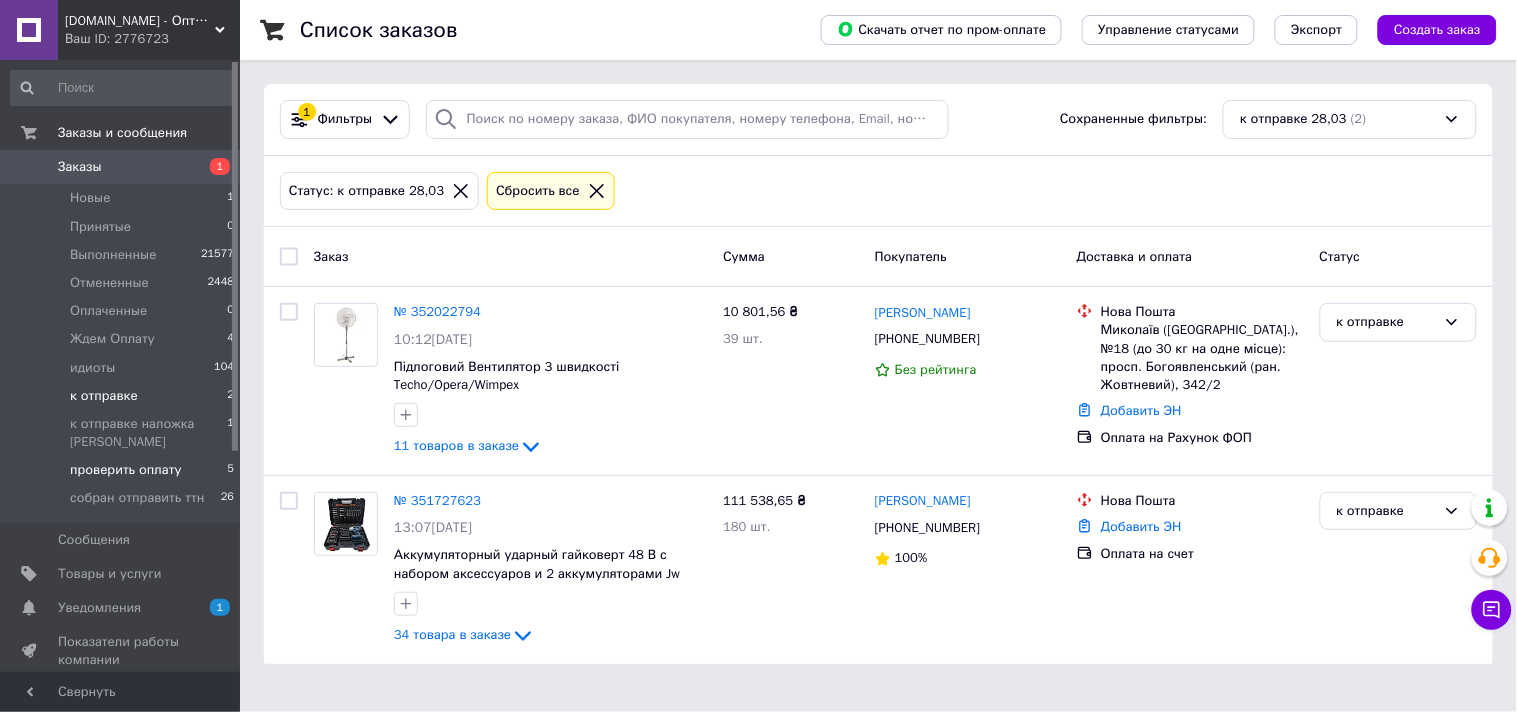 click on "проверить оплату" at bounding box center [126, 470] 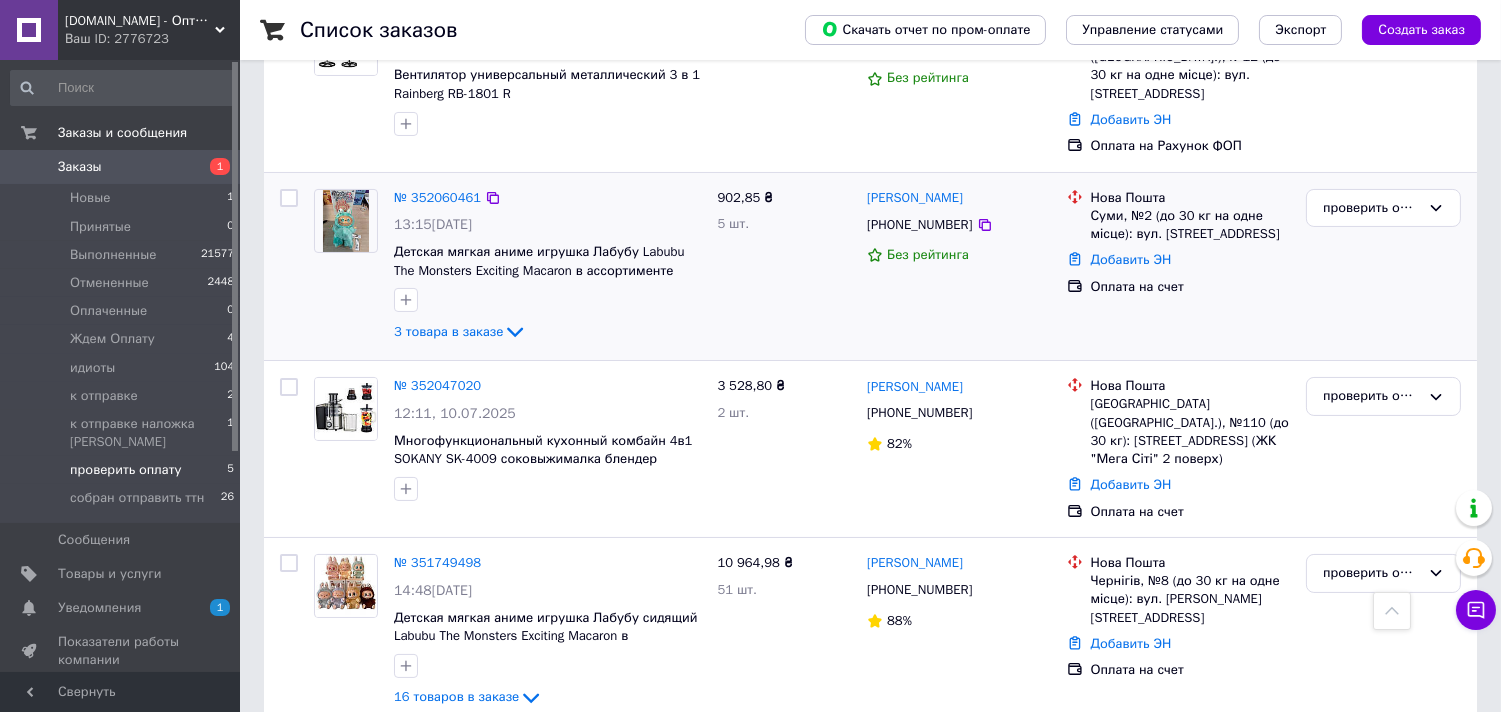 scroll, scrollTop: 450, scrollLeft: 0, axis: vertical 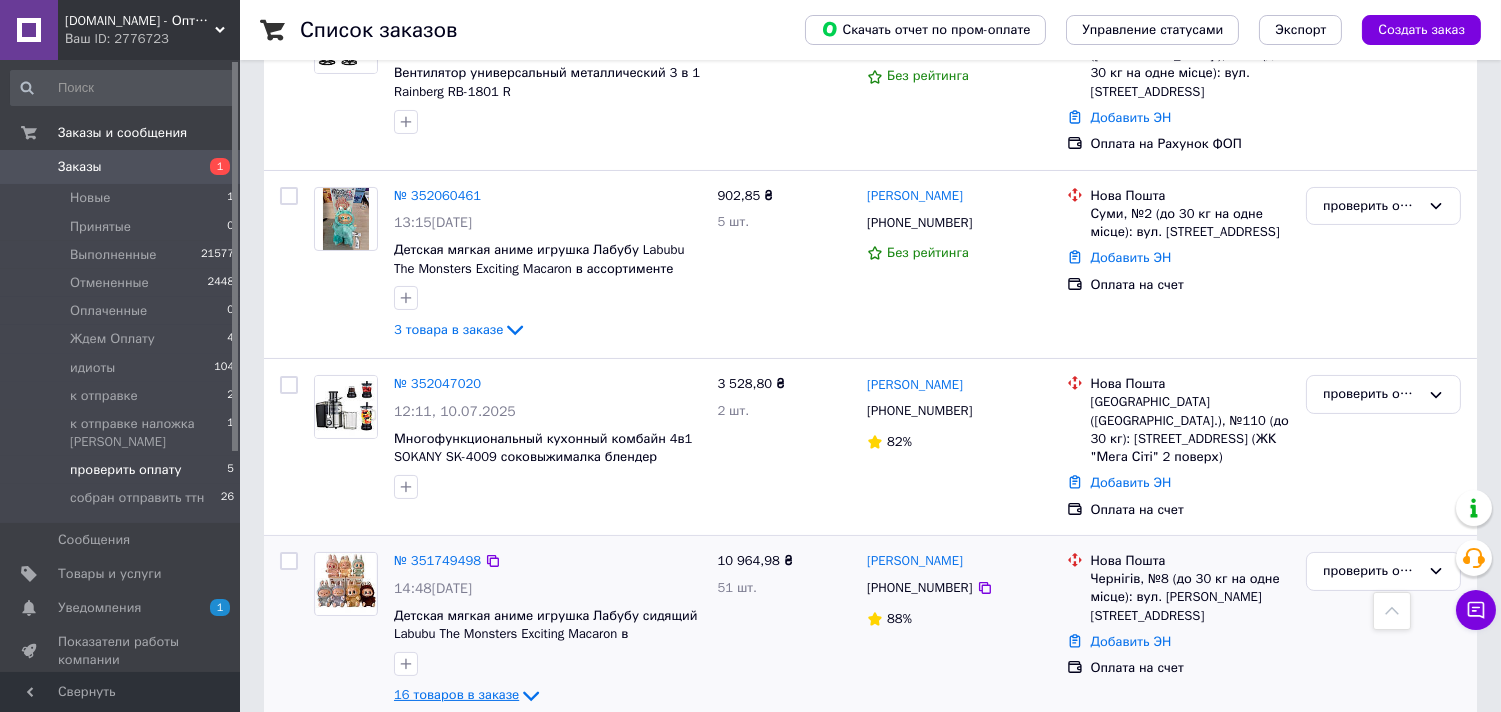 click on "16 товаров в заказе" at bounding box center (456, 694) 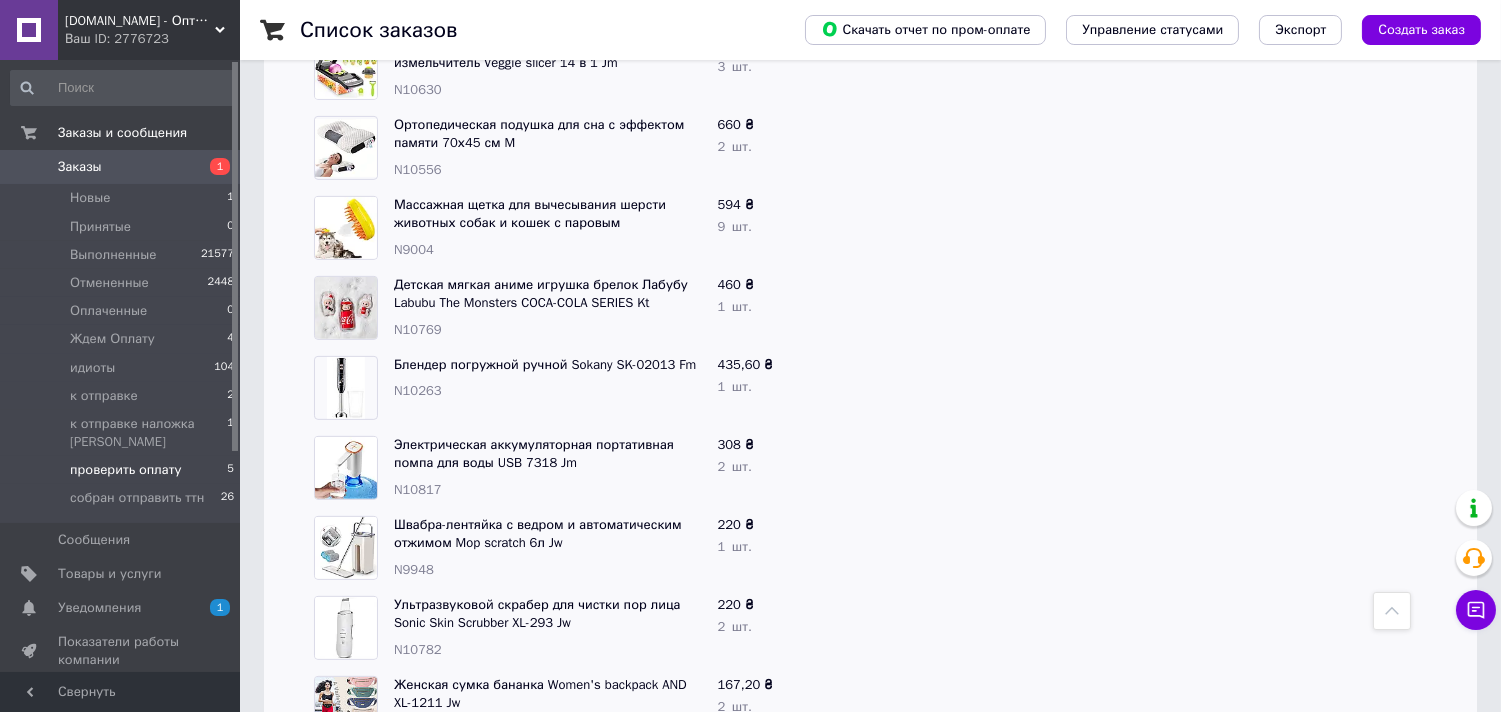 scroll, scrollTop: 1731, scrollLeft: 0, axis: vertical 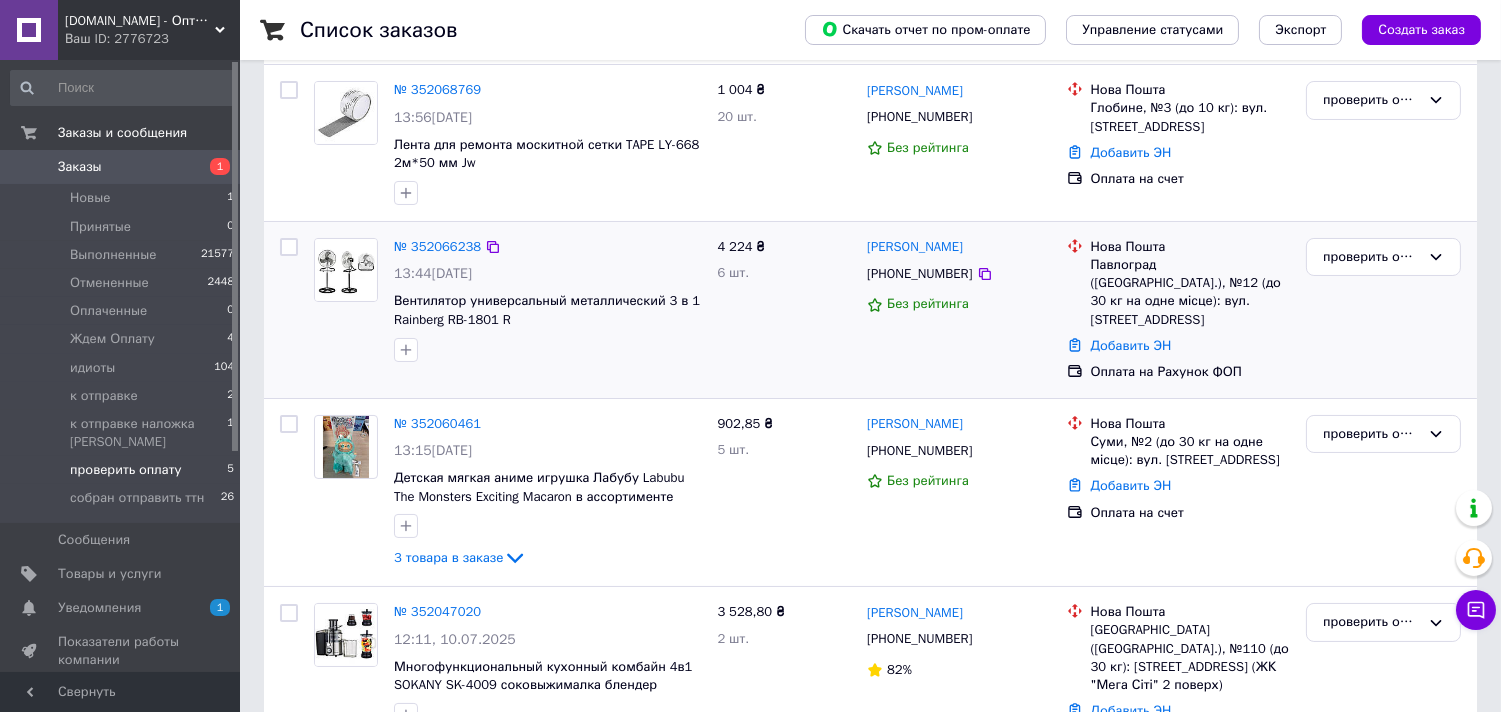 click on "№ 352066238" at bounding box center (437, 247) 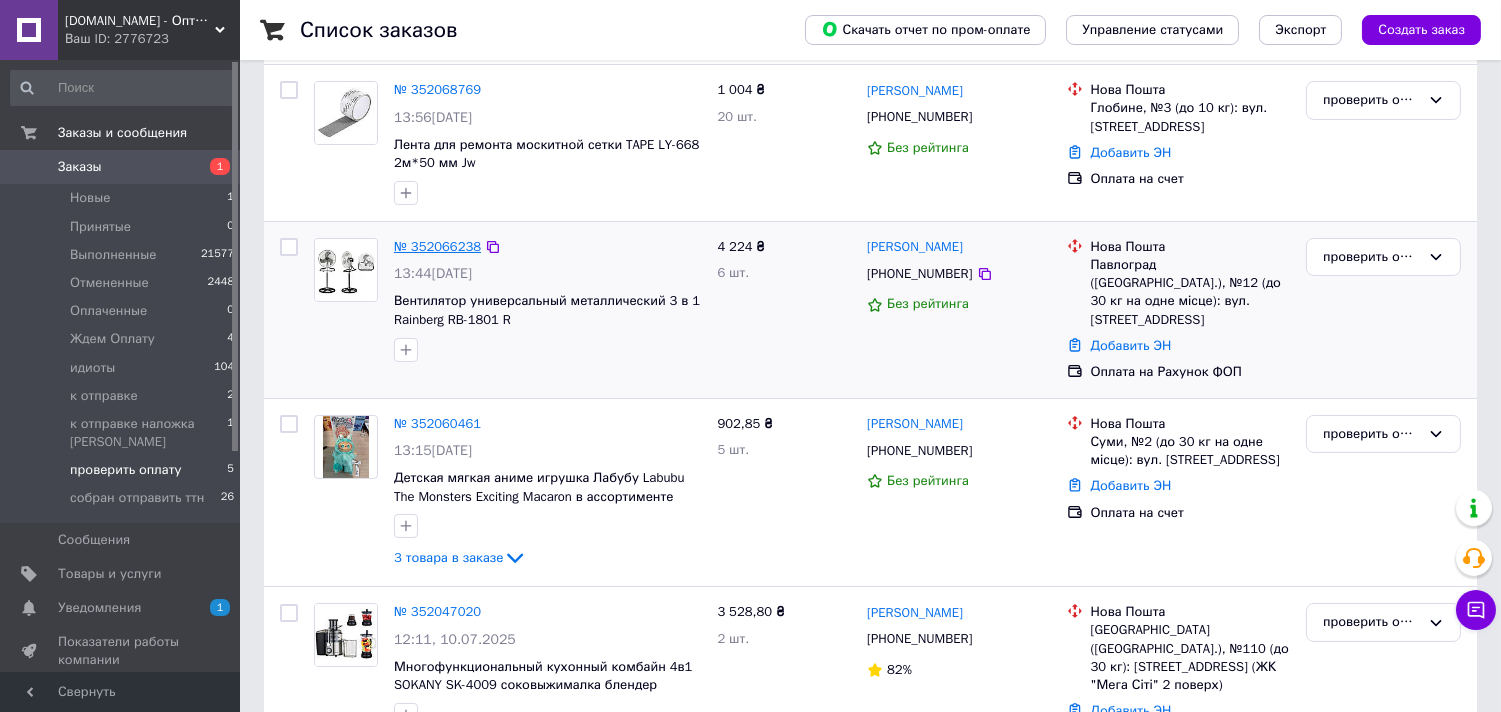 click on "№ 352066238" at bounding box center (437, 246) 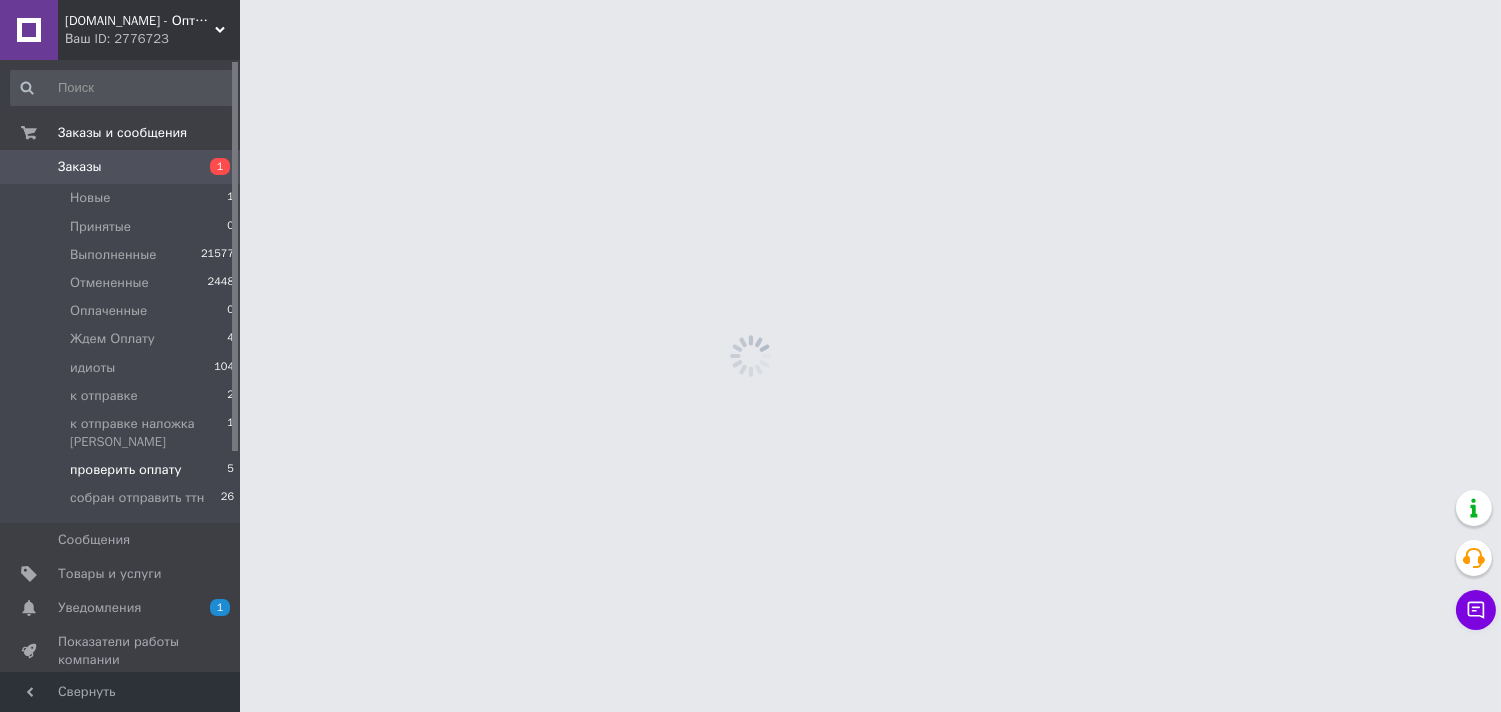scroll, scrollTop: 0, scrollLeft: 0, axis: both 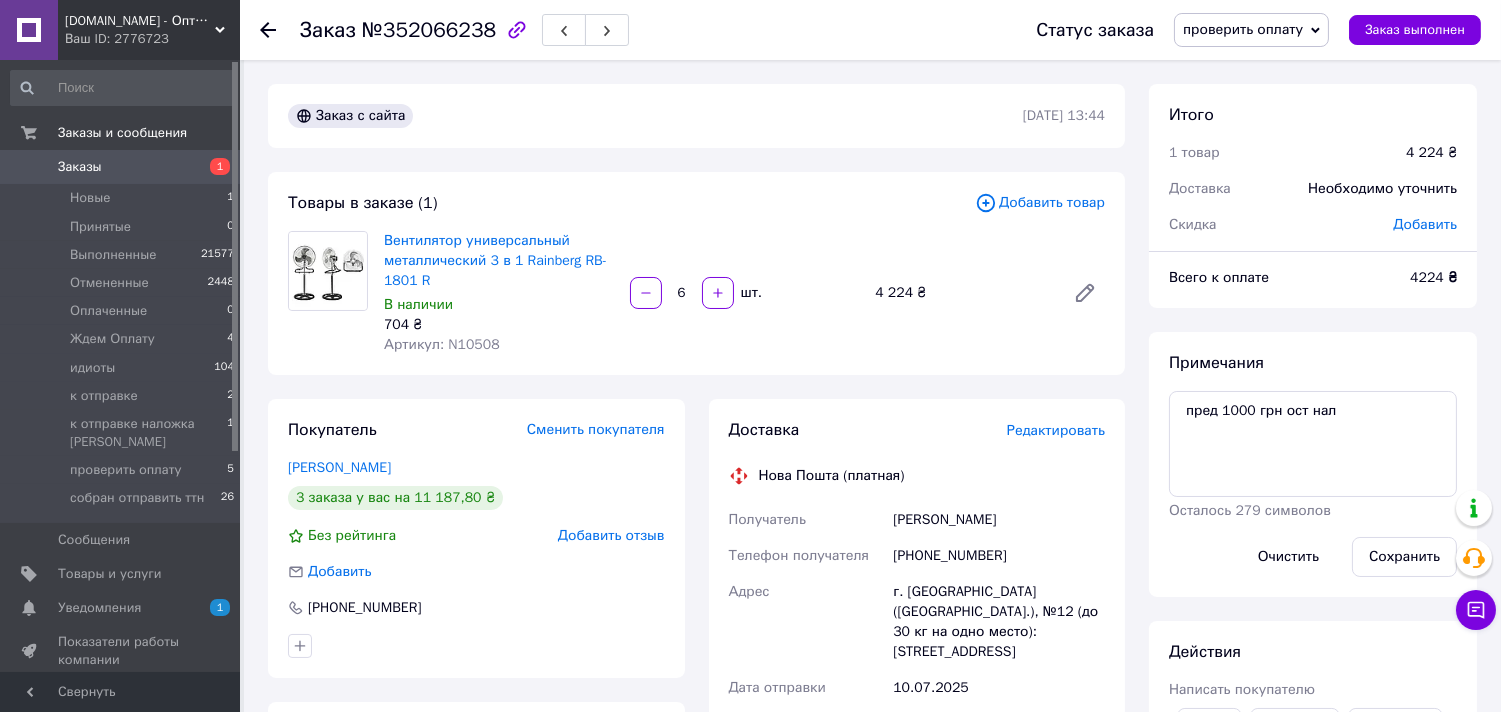click on "Заказ №352066238 Статус заказа проверить оплату Принят Выполнен Отменен Оплаченный Ждем Оплату идиоты к отправке к отправке наложка Вова собран отправить ттн Заказ выполнен" at bounding box center (870, 30) 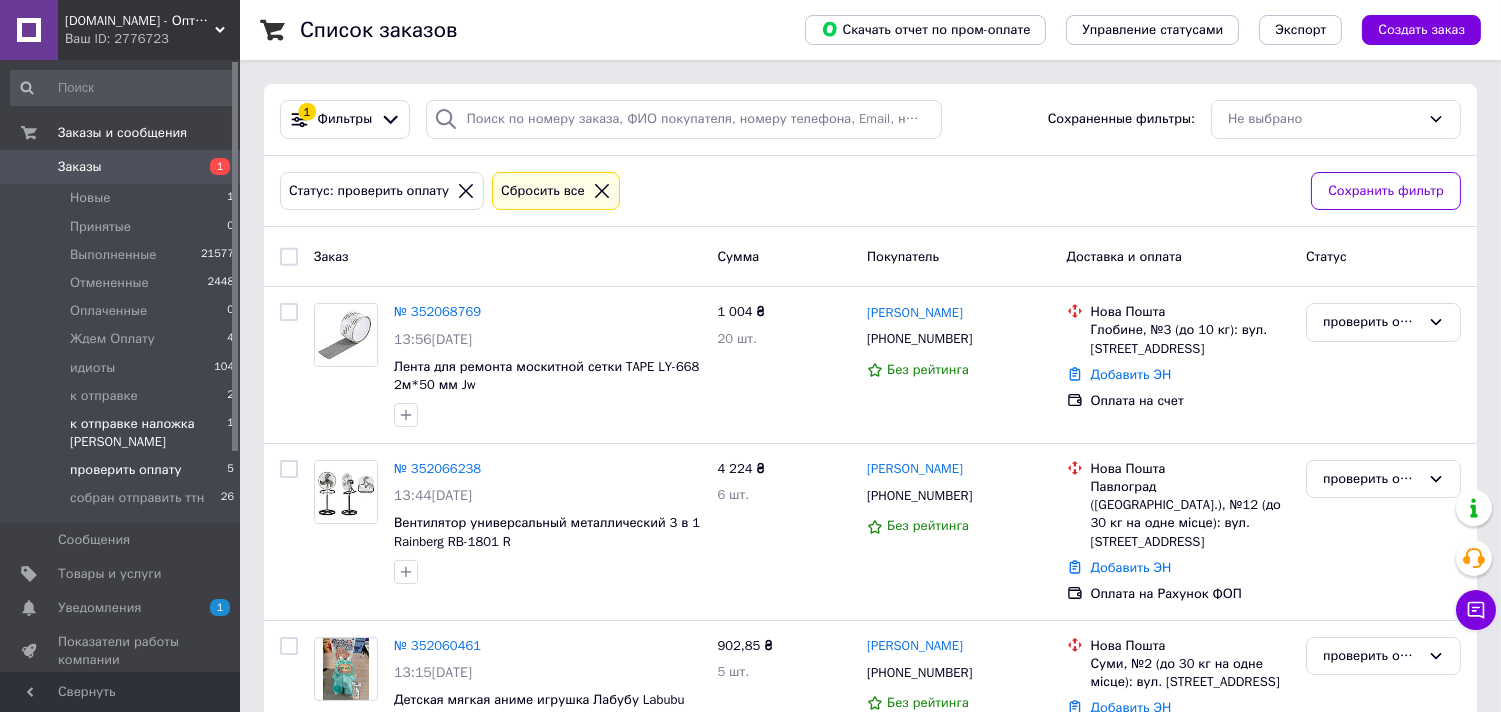 click on "к отправке наложка [PERSON_NAME]" at bounding box center (148, 433) 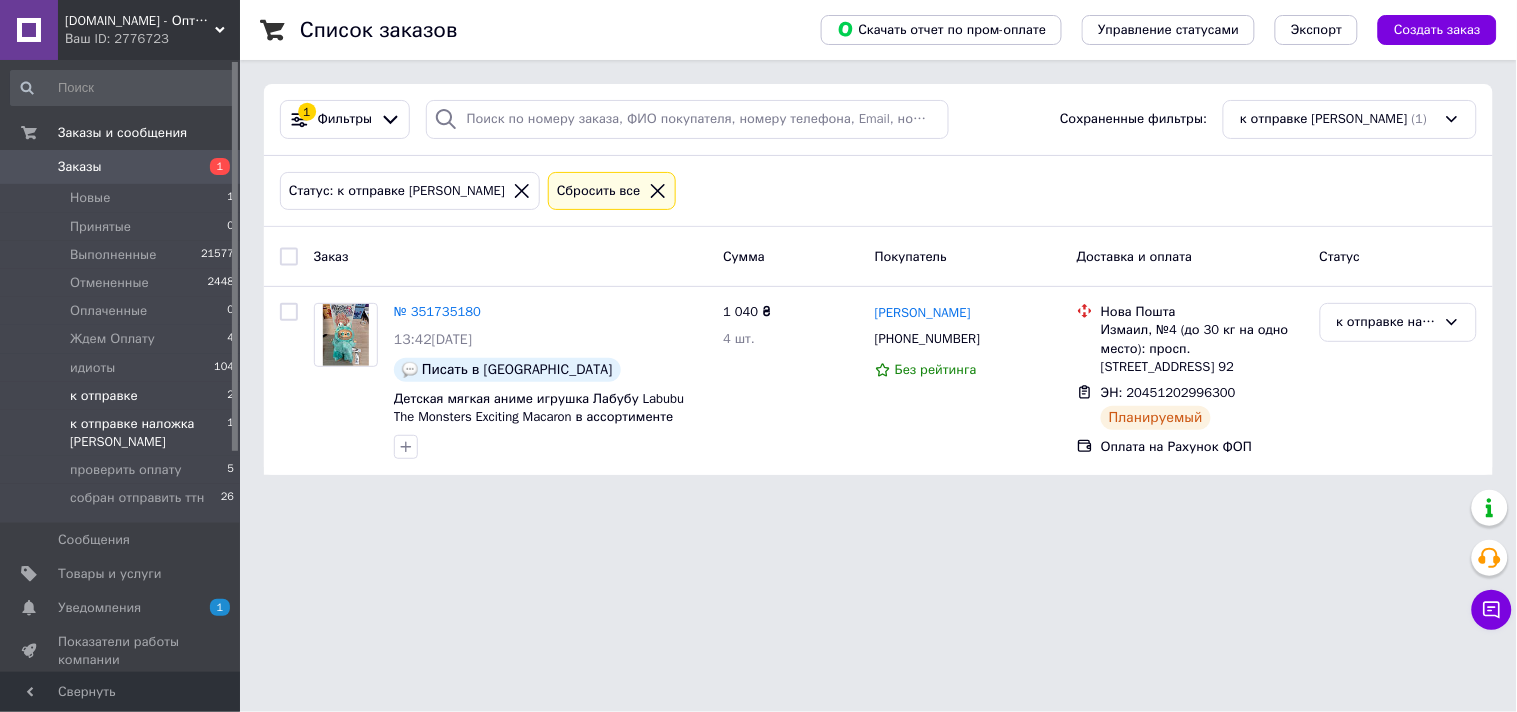 click on "к отправке" at bounding box center [104, 396] 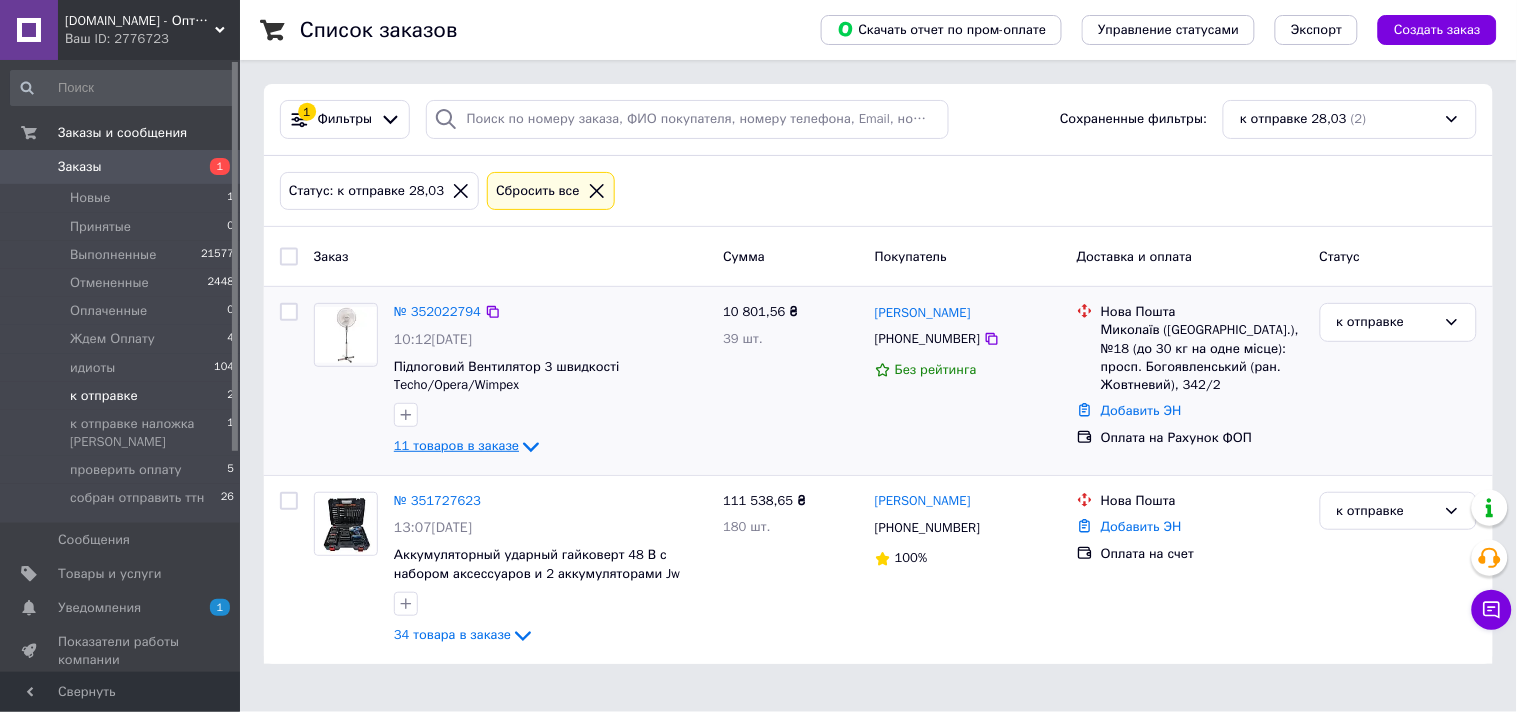 click 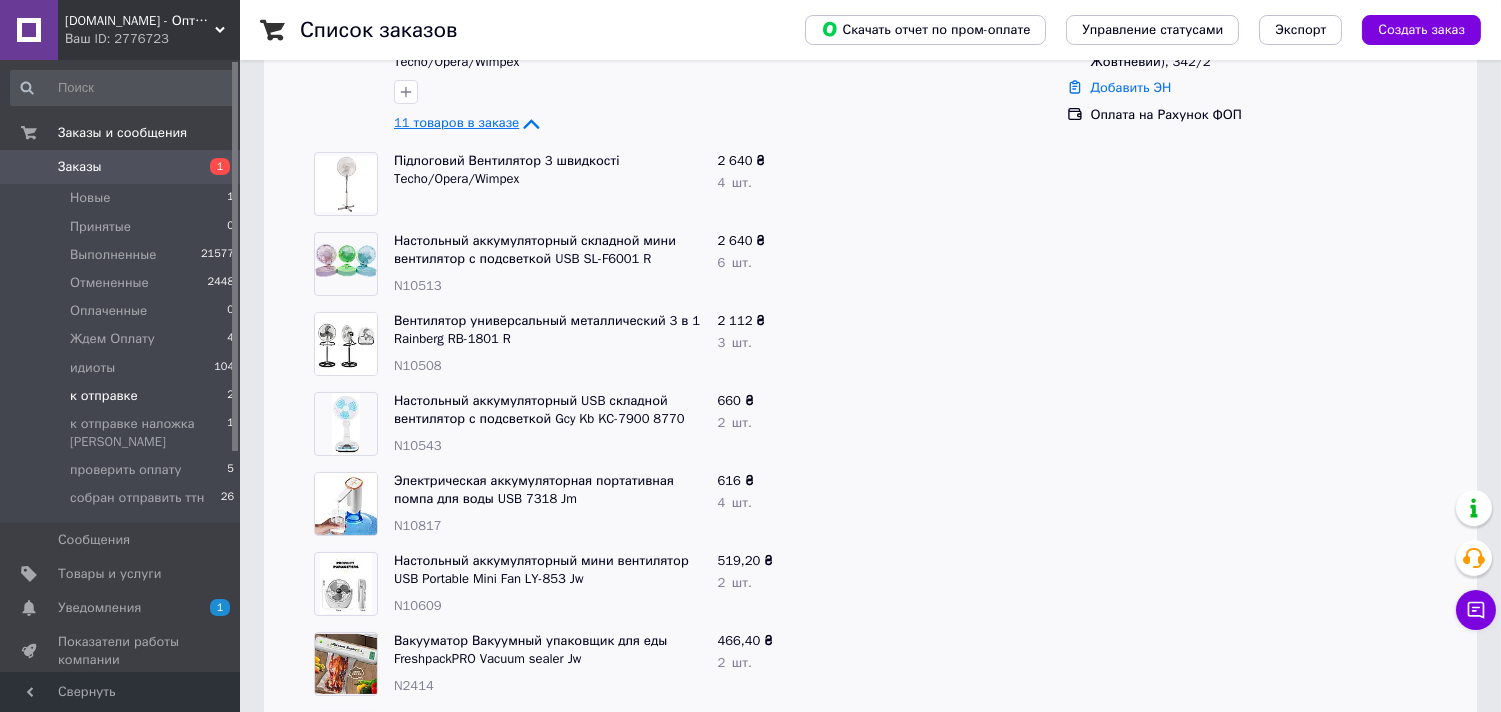 scroll, scrollTop: 188, scrollLeft: 0, axis: vertical 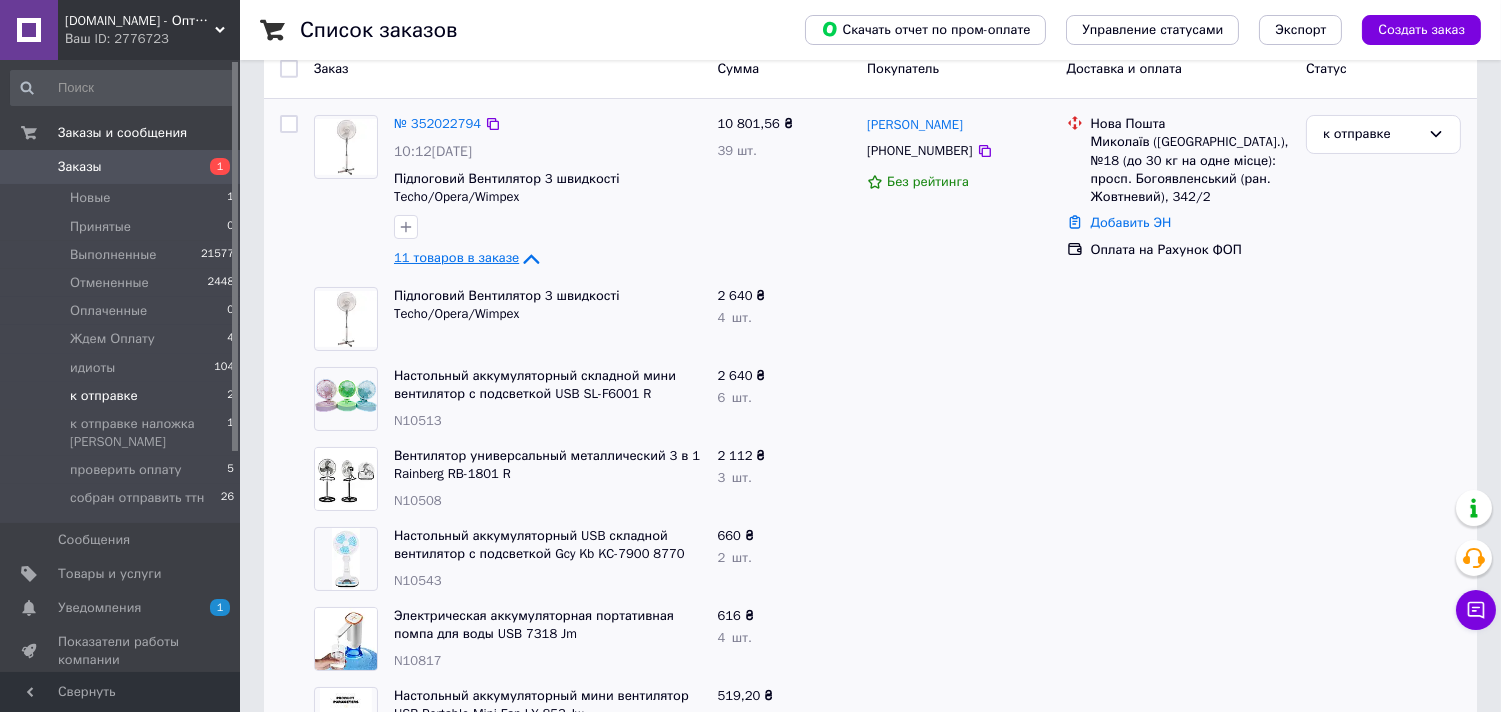 click on "11 товаров в заказе" at bounding box center [456, 258] 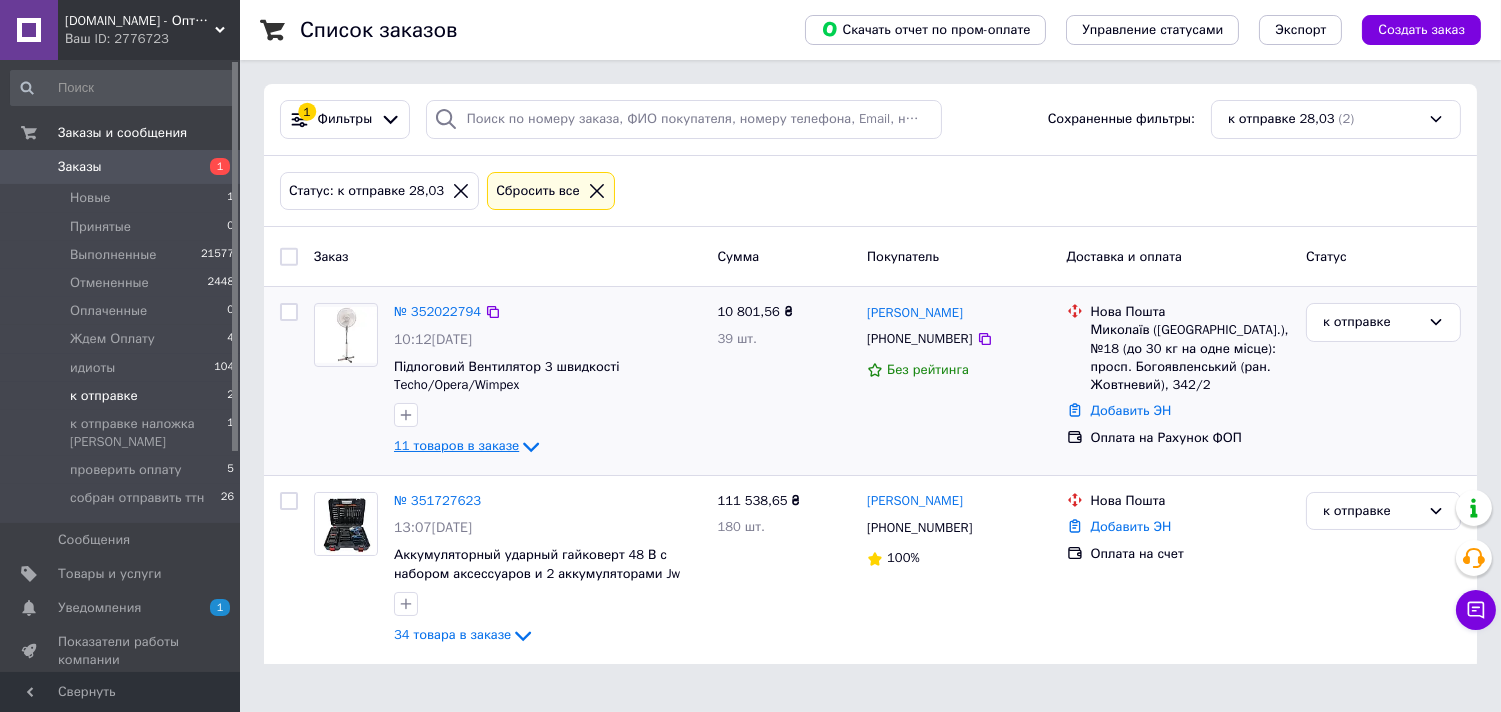 scroll, scrollTop: 0, scrollLeft: 0, axis: both 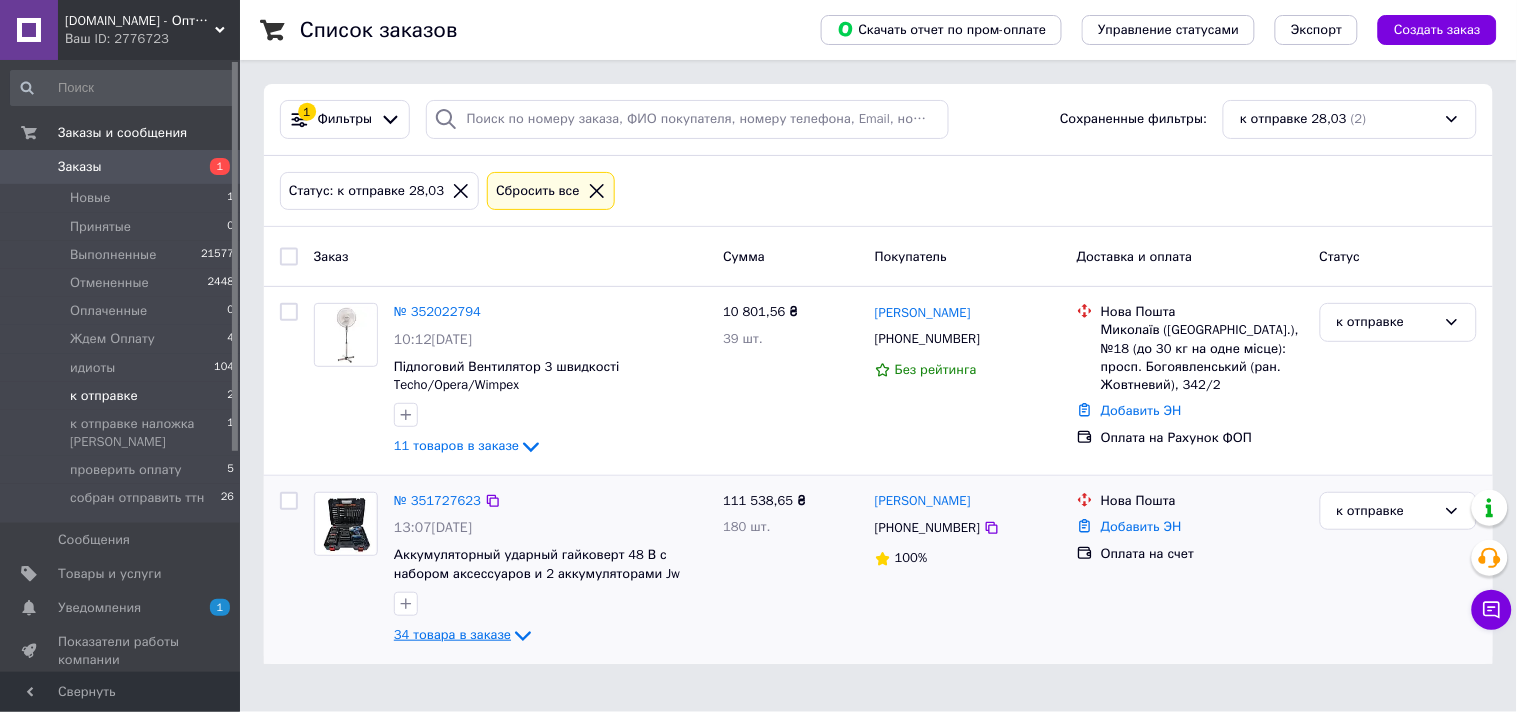 click on "34 товара в заказе" at bounding box center (452, 634) 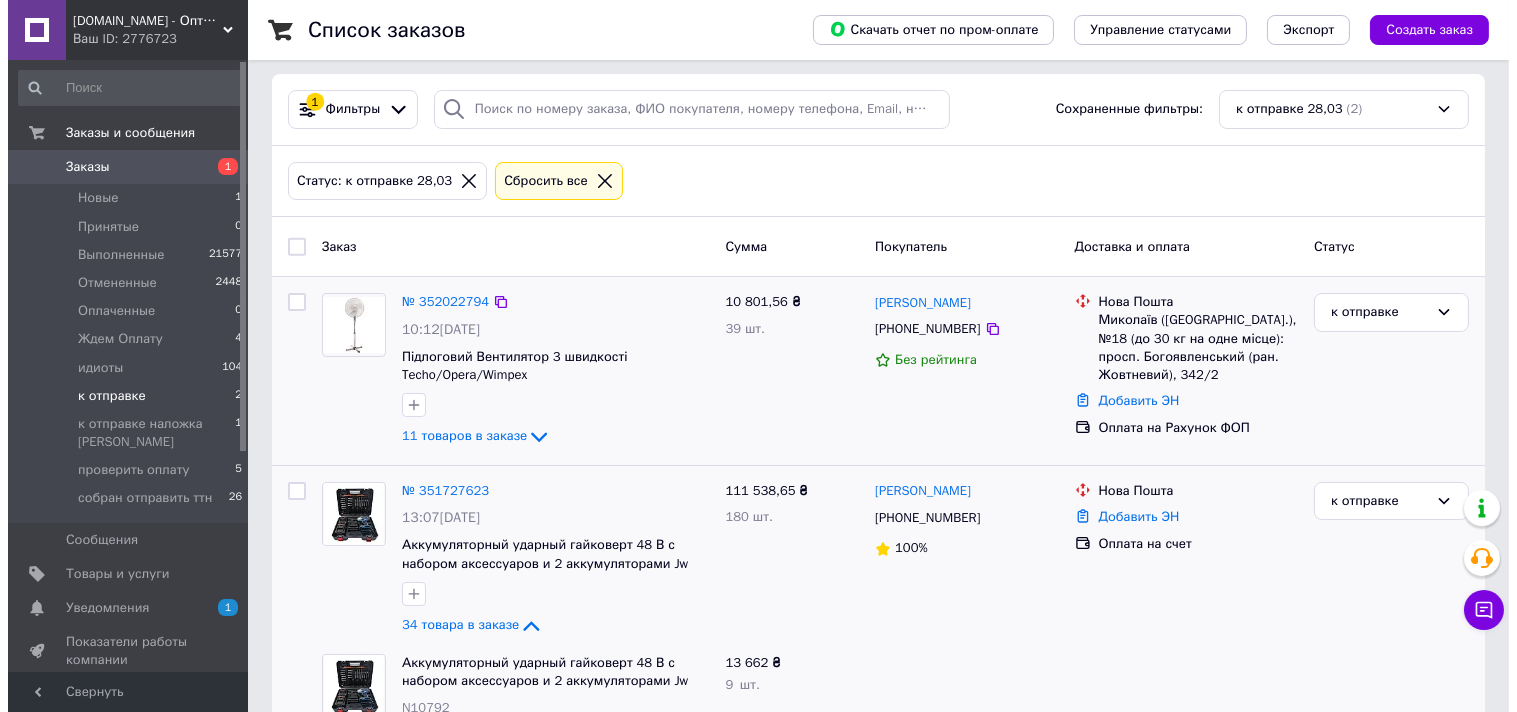 scroll, scrollTop: 0, scrollLeft: 0, axis: both 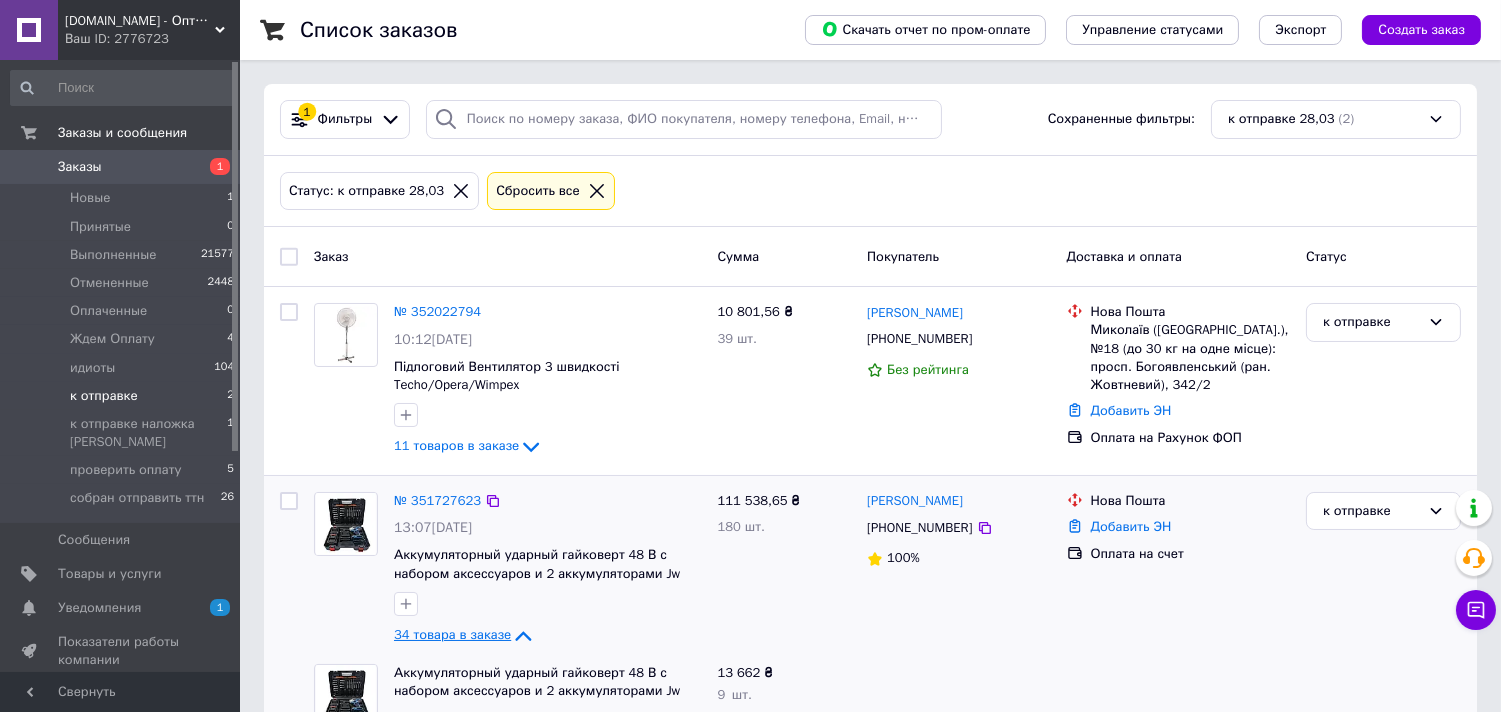 click on "34 товара в заказе" at bounding box center (452, 634) 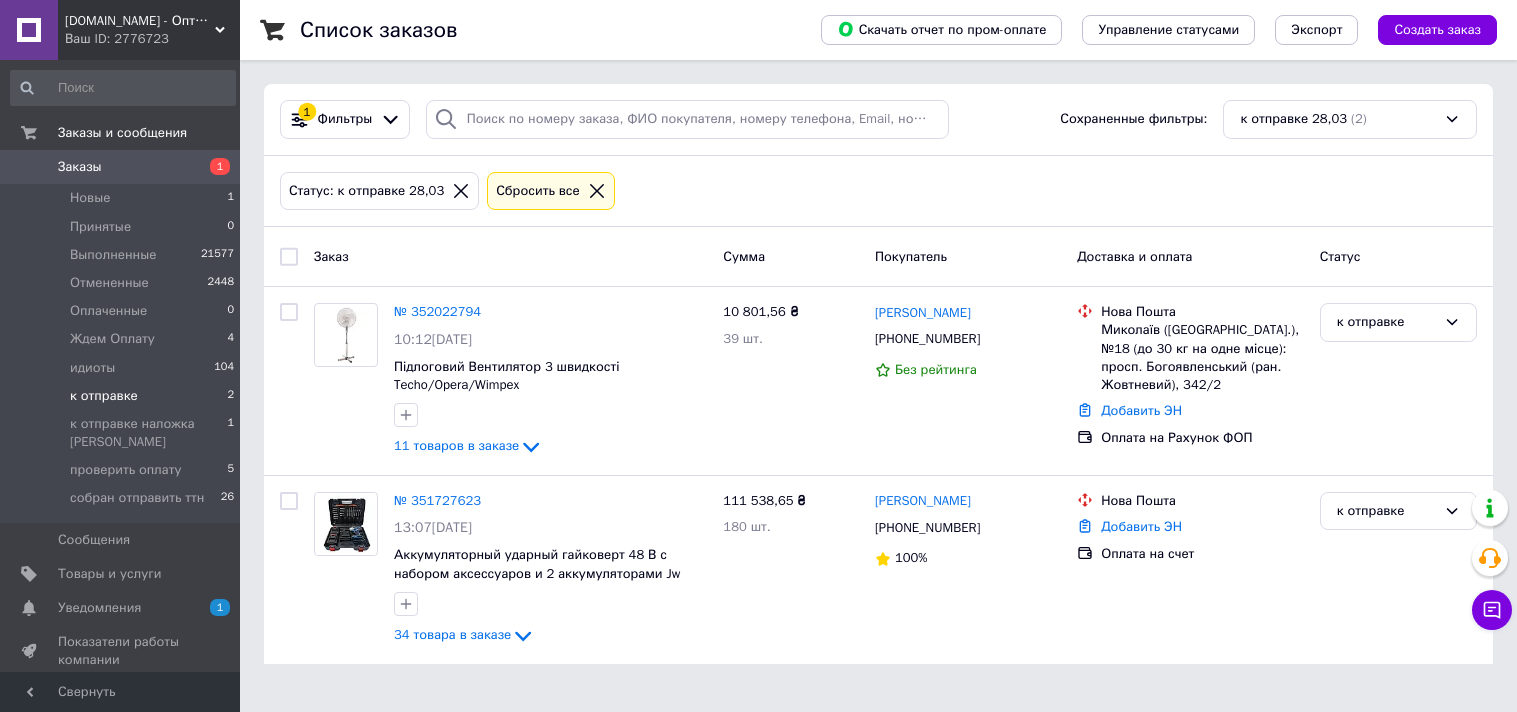 scroll, scrollTop: 0, scrollLeft: 0, axis: both 